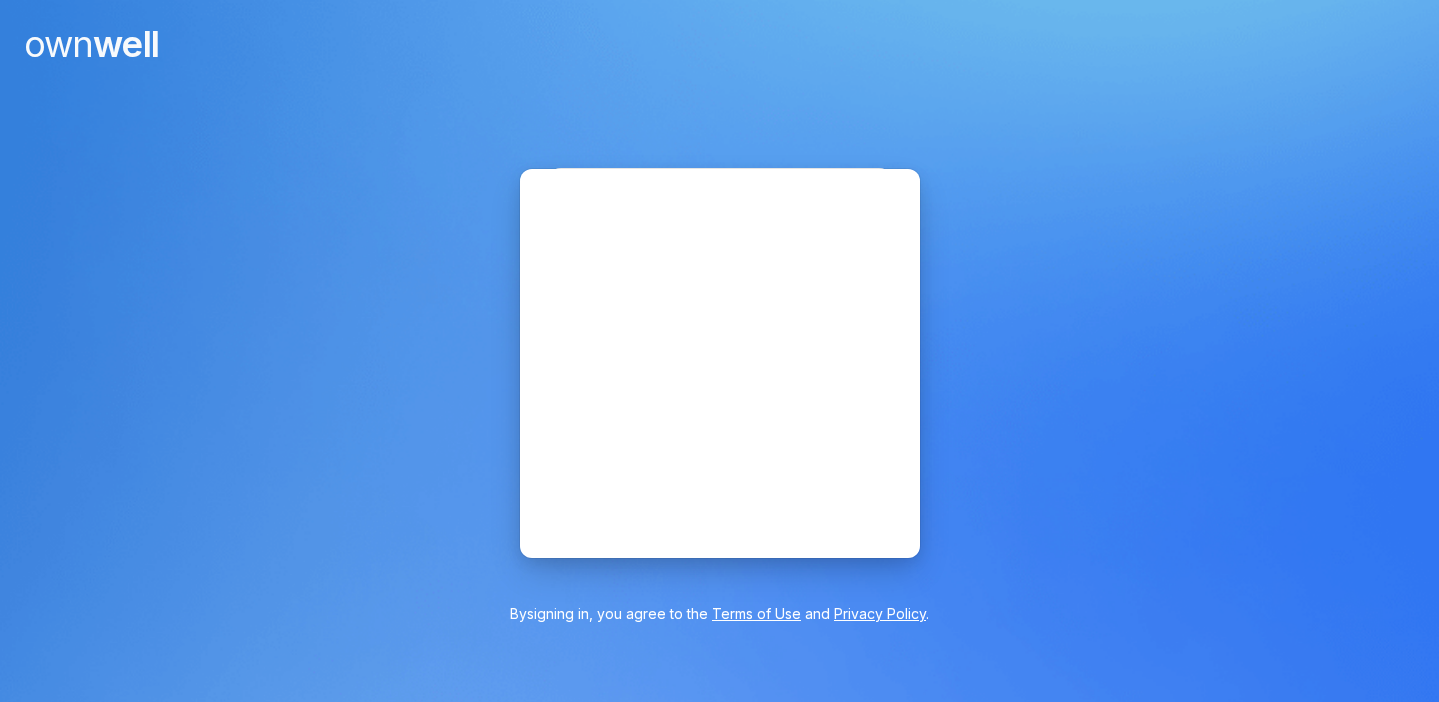 scroll, scrollTop: 0, scrollLeft: 0, axis: both 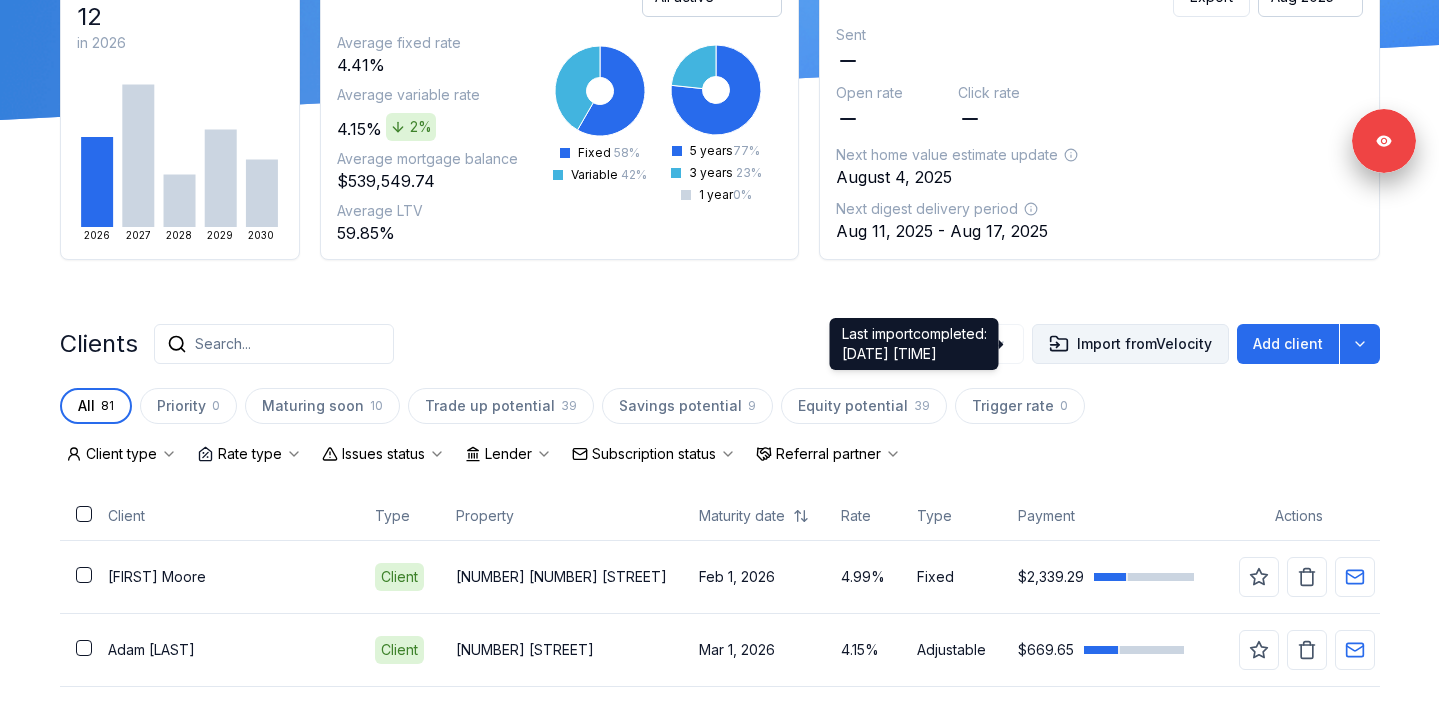 click on "Import from  Velocity" at bounding box center [1130, 344] 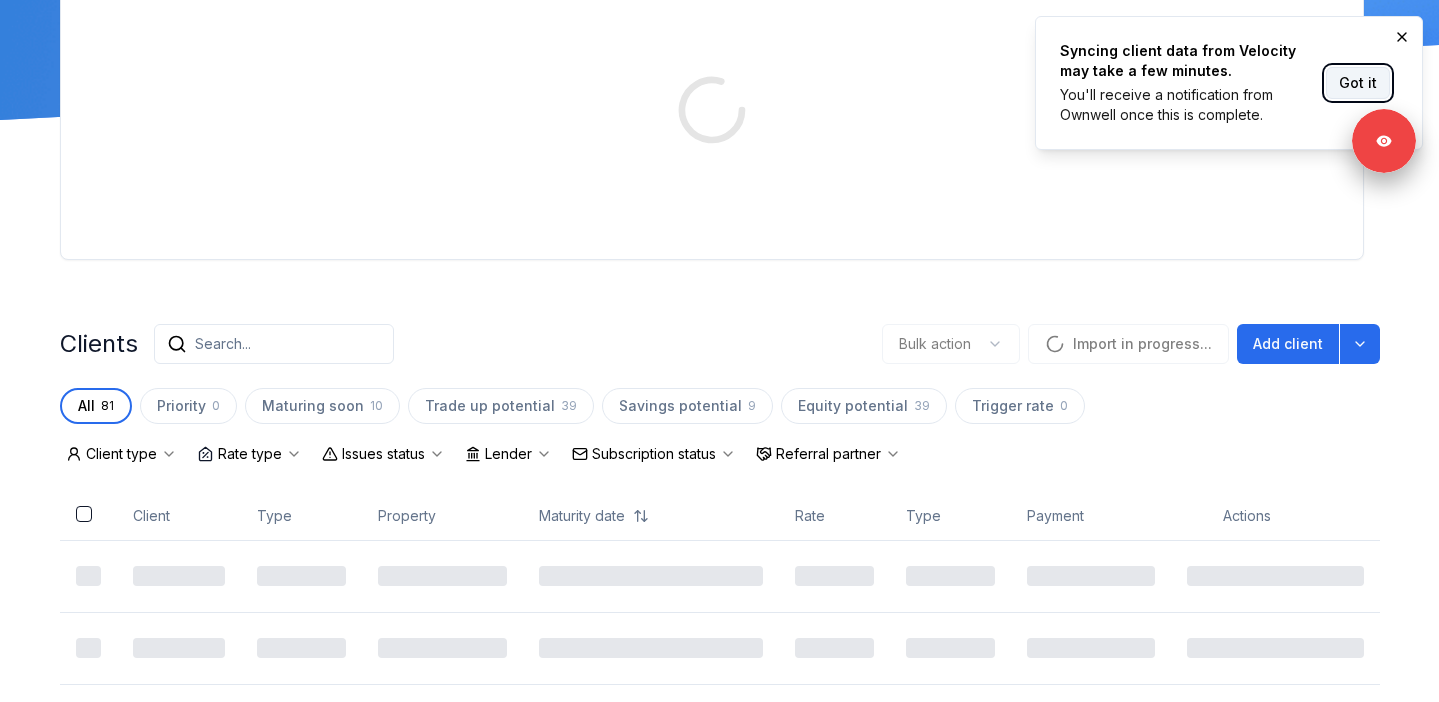 click on "Got it" at bounding box center [1358, 83] 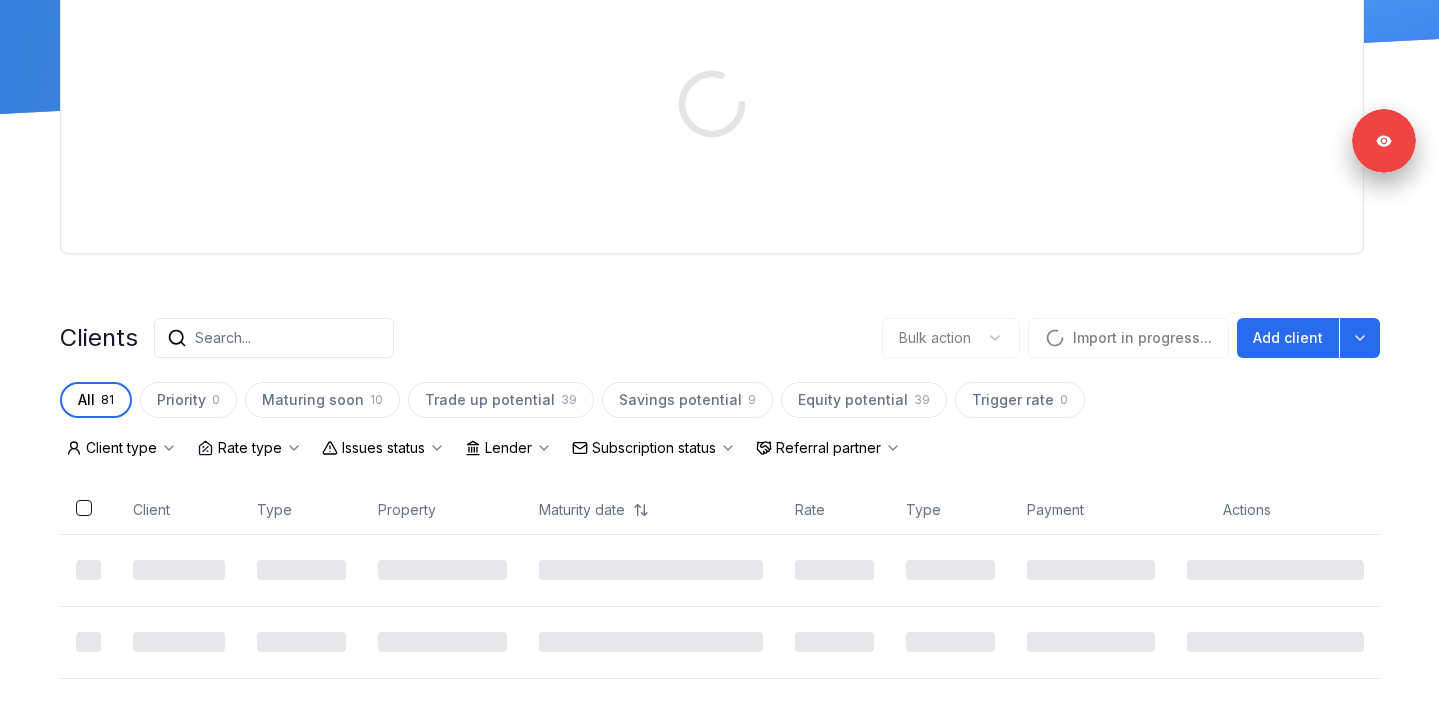 scroll, scrollTop: 0, scrollLeft: 0, axis: both 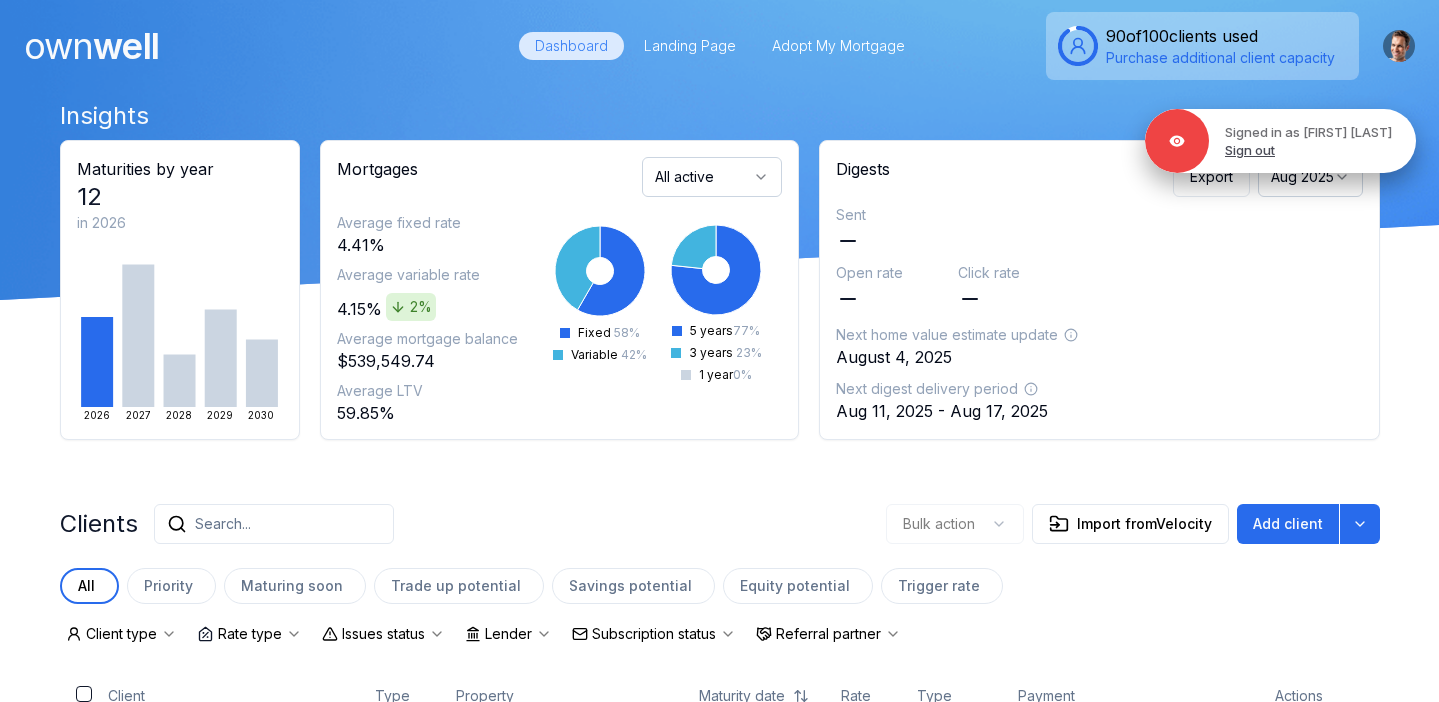 click on "Sign out" at bounding box center (1250, 150) 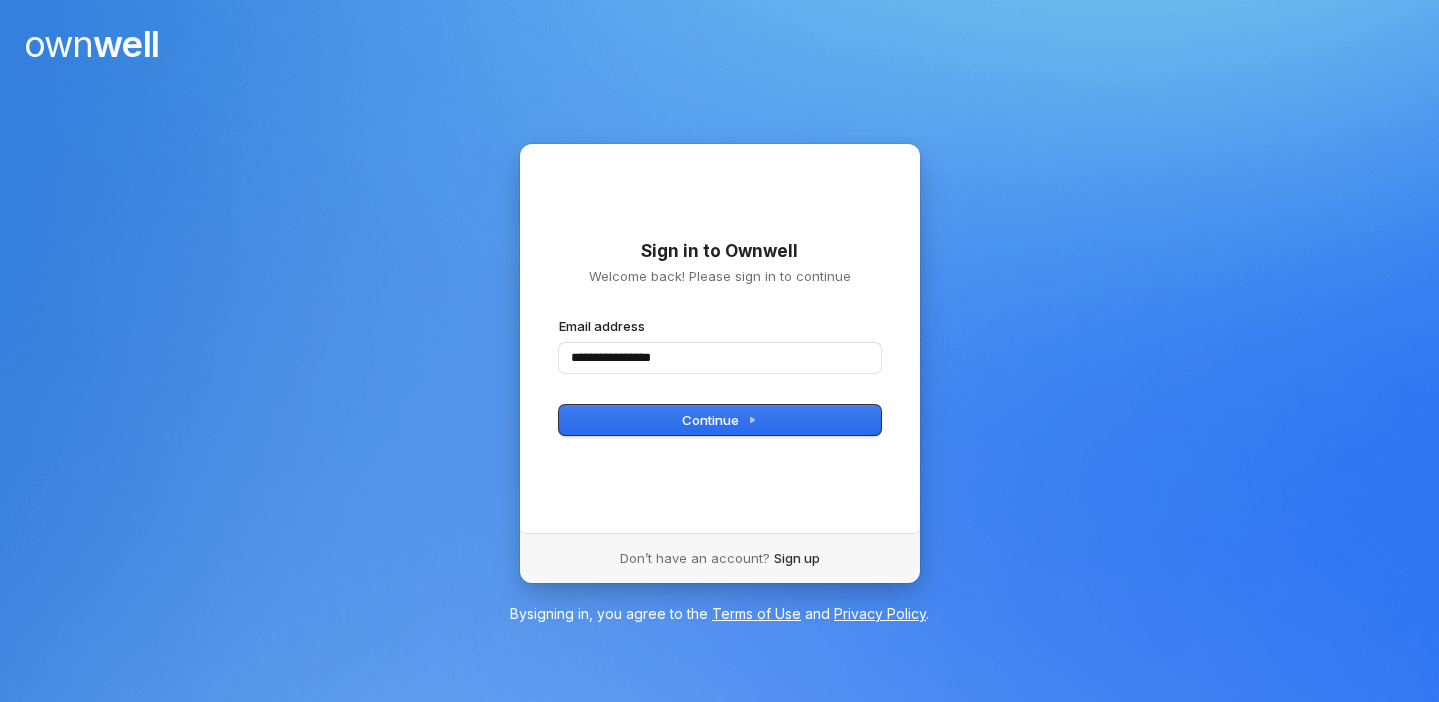 type on "**********" 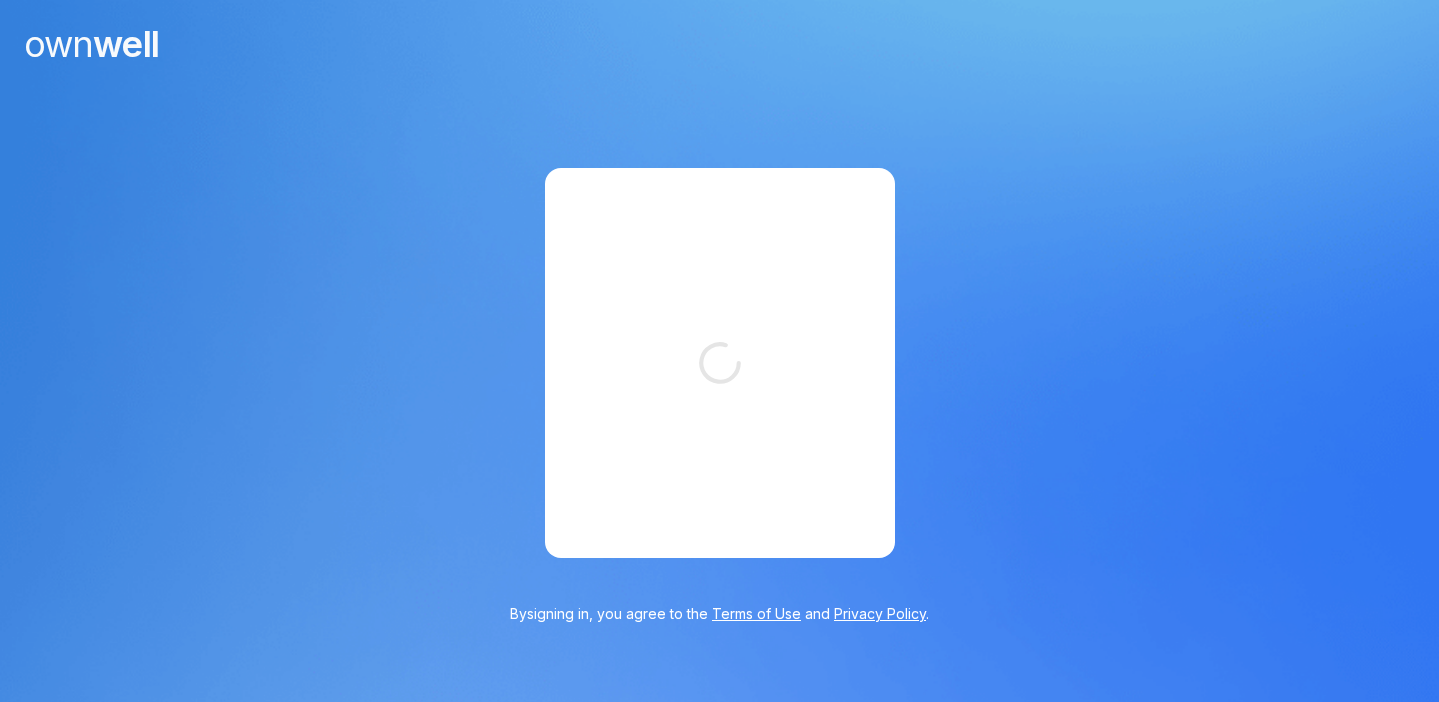 scroll, scrollTop: 0, scrollLeft: 0, axis: both 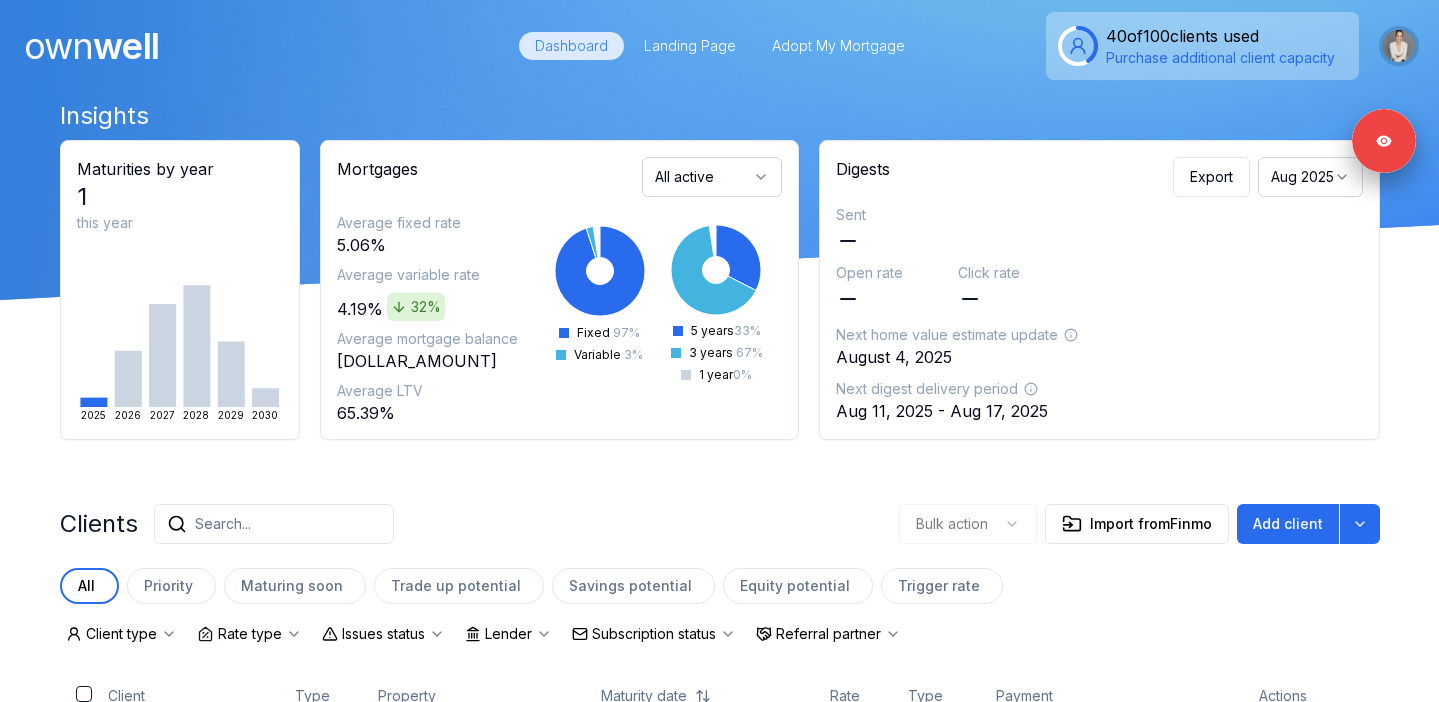 click at bounding box center (1399, 46) 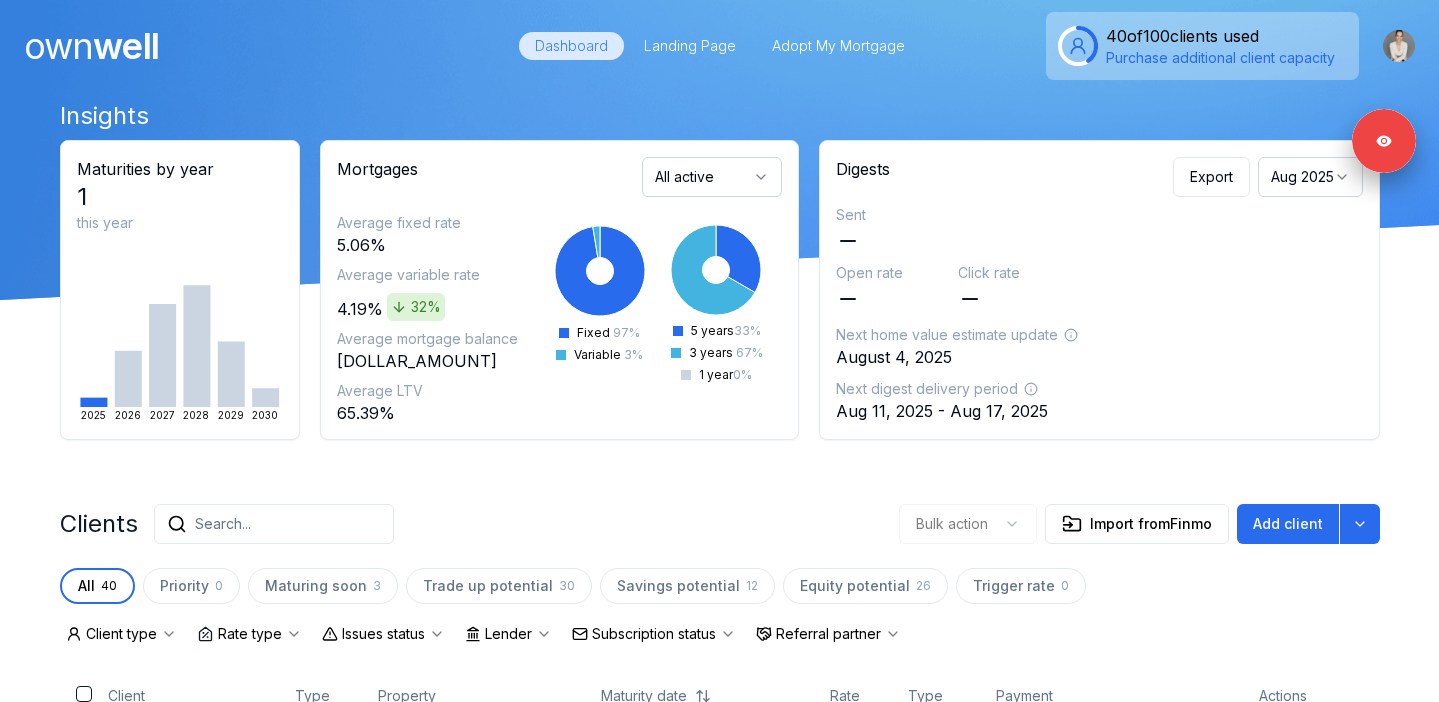 click on "Insights Maturities by year 1 this year [YEAR] [YEAR] [YEAR] [YEAR] [YEAR] [YEAR] Mortgages All active Average fixed rate [PERCENTAGE]% Average variable rate [PERCENTAGE]% [PERCENTAGE]% Average mortgage balance [DOLLAR_AMOUNT] Average LTV [PERCENTAGE]% Fixed [PERCENTAGE]% Variable [PERCENTAGE]% [YEAR] [PERCENTAGE]% [YEAR] [PERCENTAGE]% [YEAR] [PERCENTAGE]% Digests Export [MONTH] [YEAR] Sent Open rate Click rate Next home value estimate update [MONTH] [YEAR] Next digest delivery period [MONTH] [NUMBER], [YEAR] - [MONTH] [NUMBER], [YEAR] Clients Search... Bulk action Import from Finmo Add client All [NUMBER] Priority [NUMBER] Maturing soon [NUMBER] Trade up potential [NUMBER] Savings potential [NUMBER] Equity potential [NUMBER] Trigger rate [NUMBER] Client type Rate type Issues status Lender Subscription status Referral partner Client Type Property Maturity date Rate Type Payment Actions [FIRST] [LAST] Client [NUMBER] [STREET] [MONTH] [NUMBER], [YEAR] [RATE]% Fixed [DOLLAR_AMOUNT] [FIRST] [LAST] [NUMBER] issues Client [NUMBER] [STREET] [MONTH] [NUMBER], [YEAR] [RATE]% Fixed [DOLLAR_AMOUNT] [FIRST] [LAST] Lead [NUMBER] [STREET] [MONTH] [NUMBER], [YEAR] [RATE]% Fixed [DOLLAR_AMOUNT] [FIRST] [LAST] Client [NUMBER] [STREET]" at bounding box center [720, 1940] 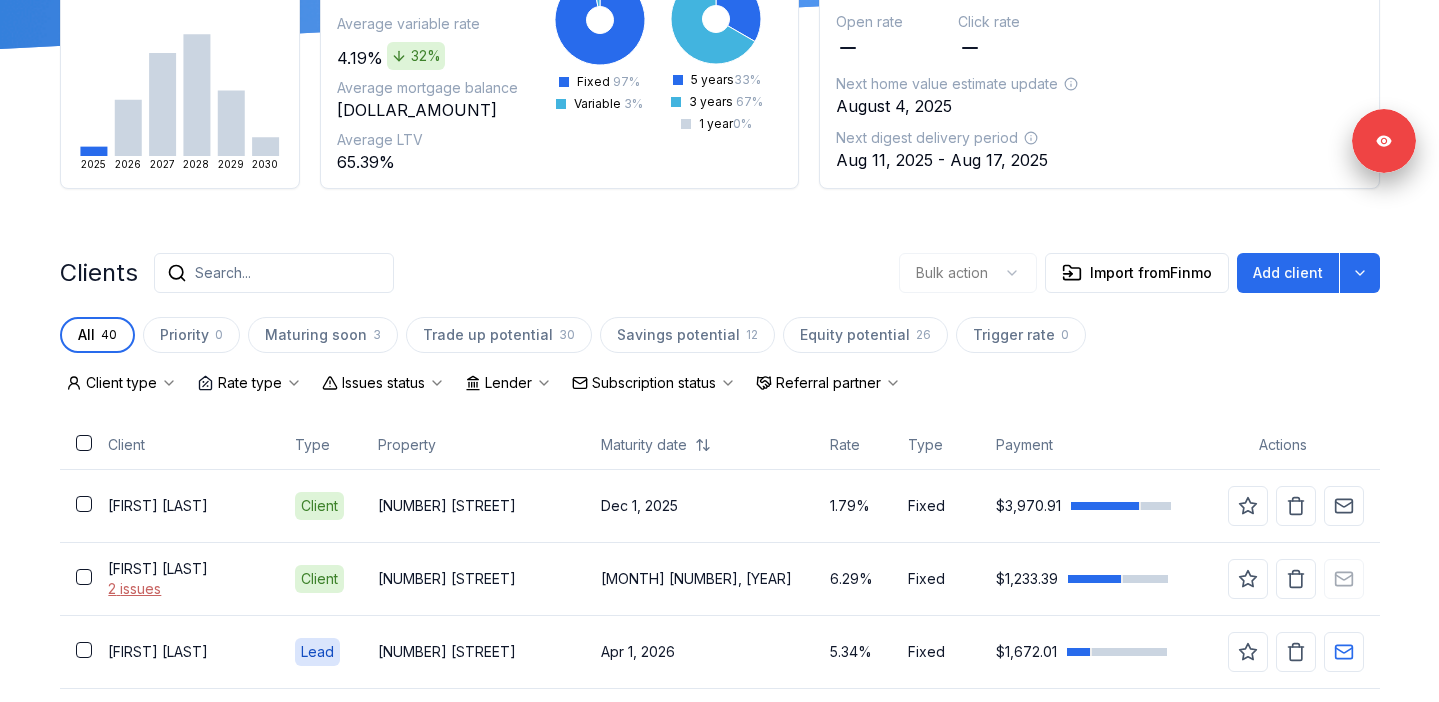 scroll, scrollTop: 332, scrollLeft: 0, axis: vertical 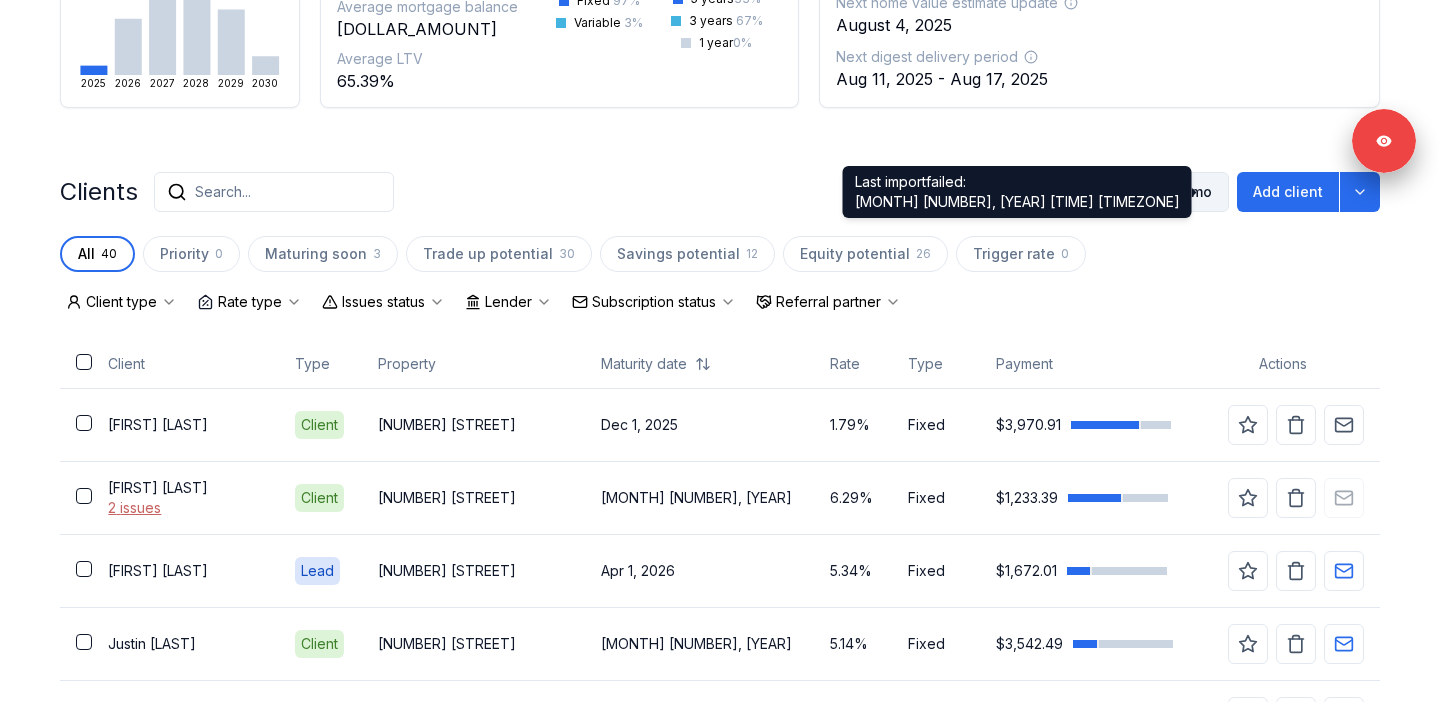 click on "Import from  Finmo" at bounding box center [1137, 192] 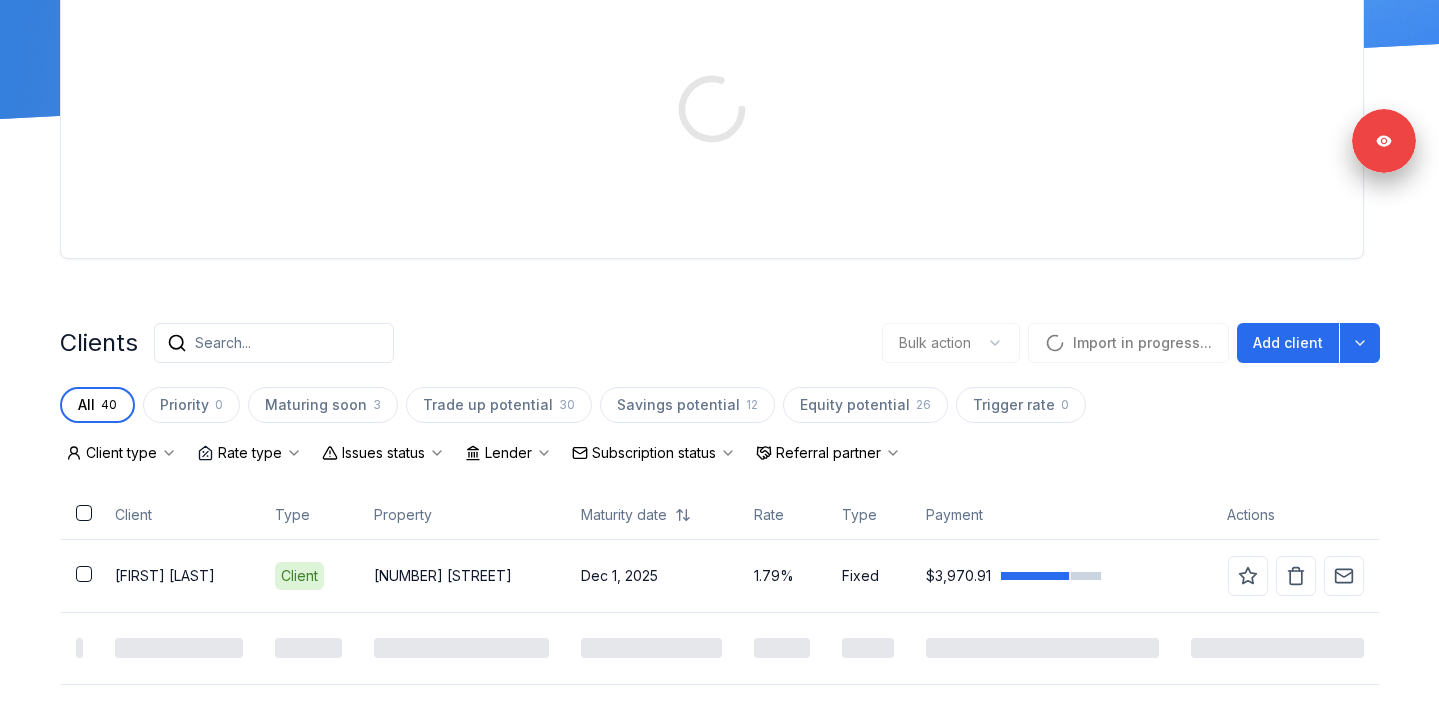 scroll, scrollTop: 0, scrollLeft: 0, axis: both 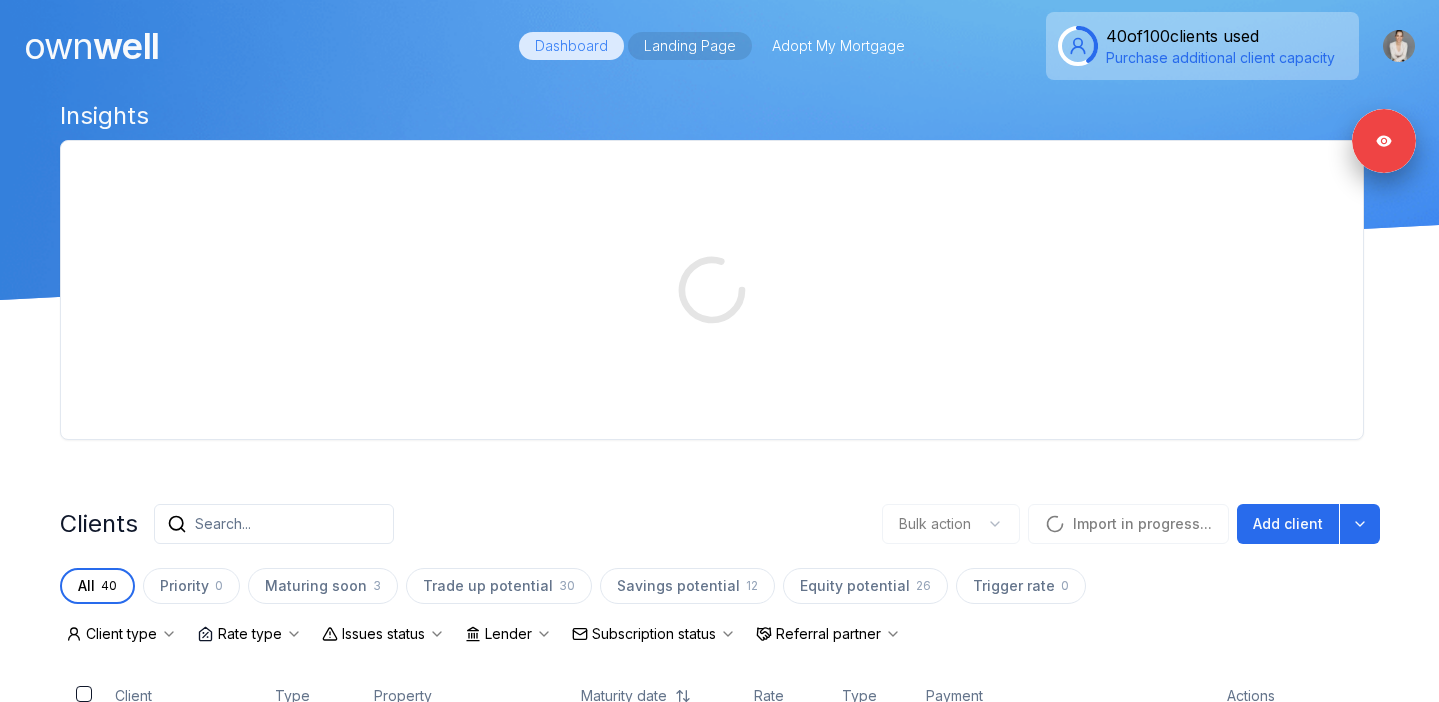 click on "Landing Page" at bounding box center [690, 46] 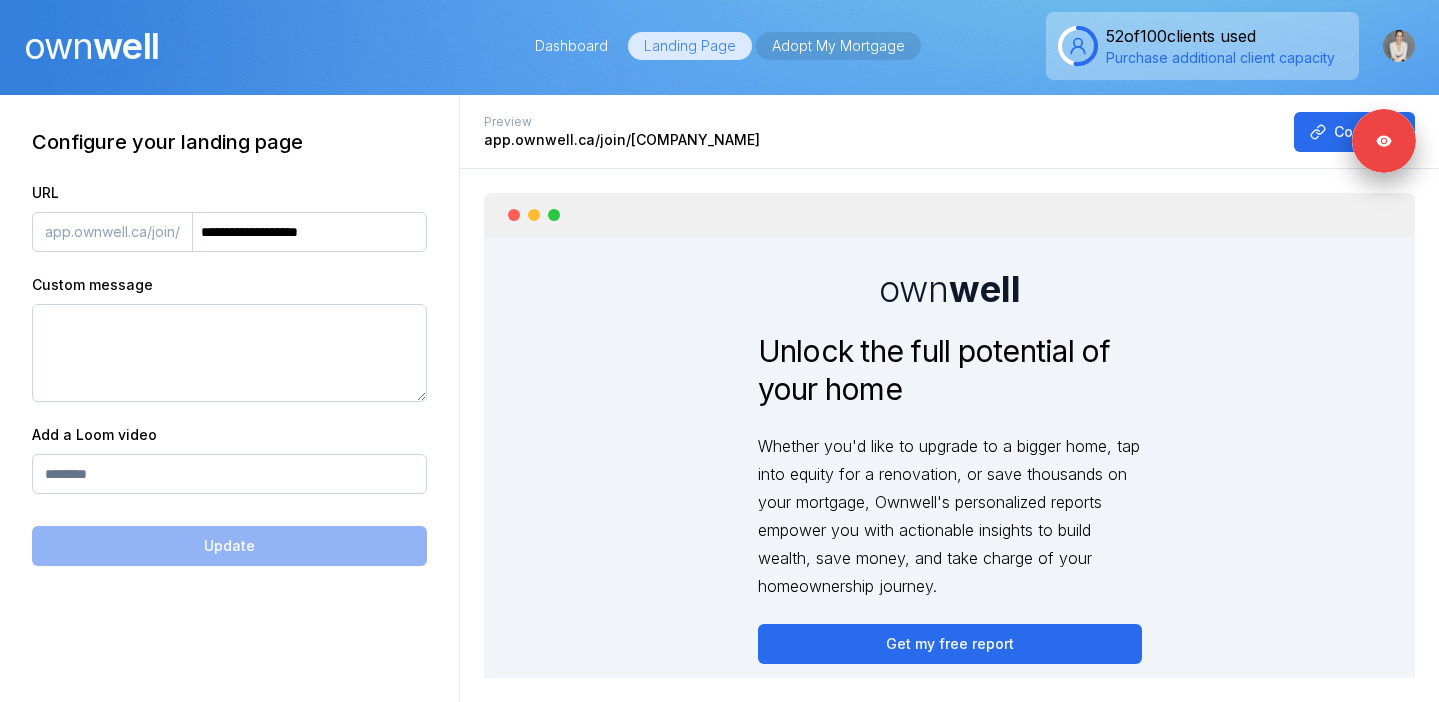 click on "Adopt My Mortgage" at bounding box center [838, 46] 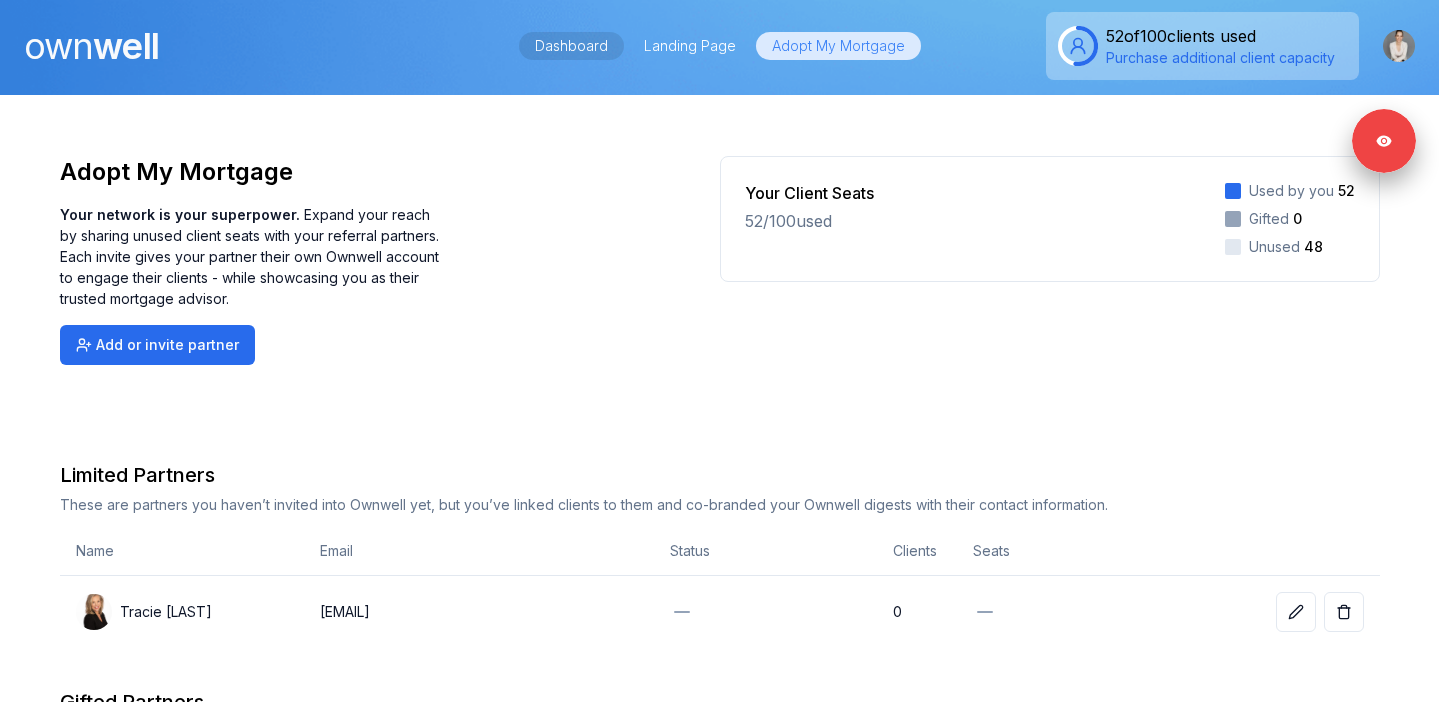 click on "Dashboard" at bounding box center [571, 46] 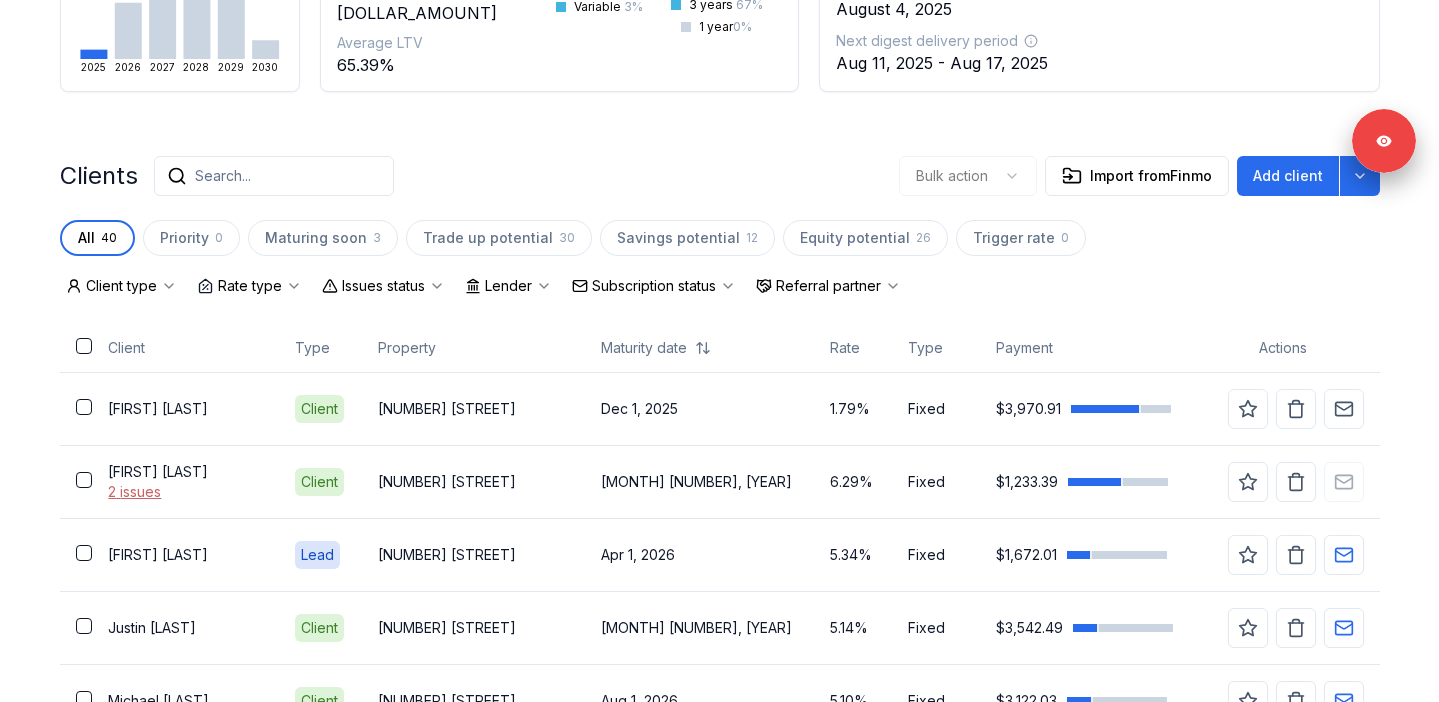 scroll, scrollTop: 350, scrollLeft: 0, axis: vertical 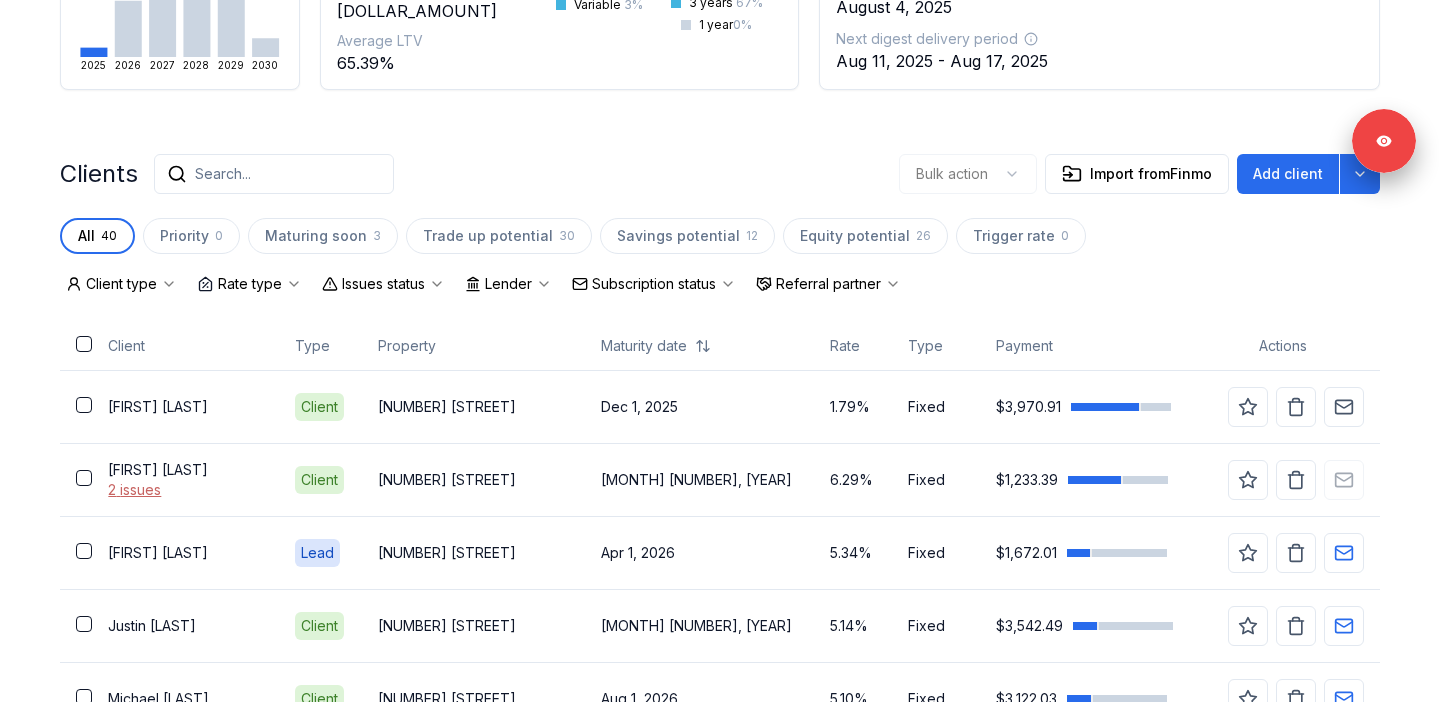 click on "Issues status" at bounding box center [383, 284] 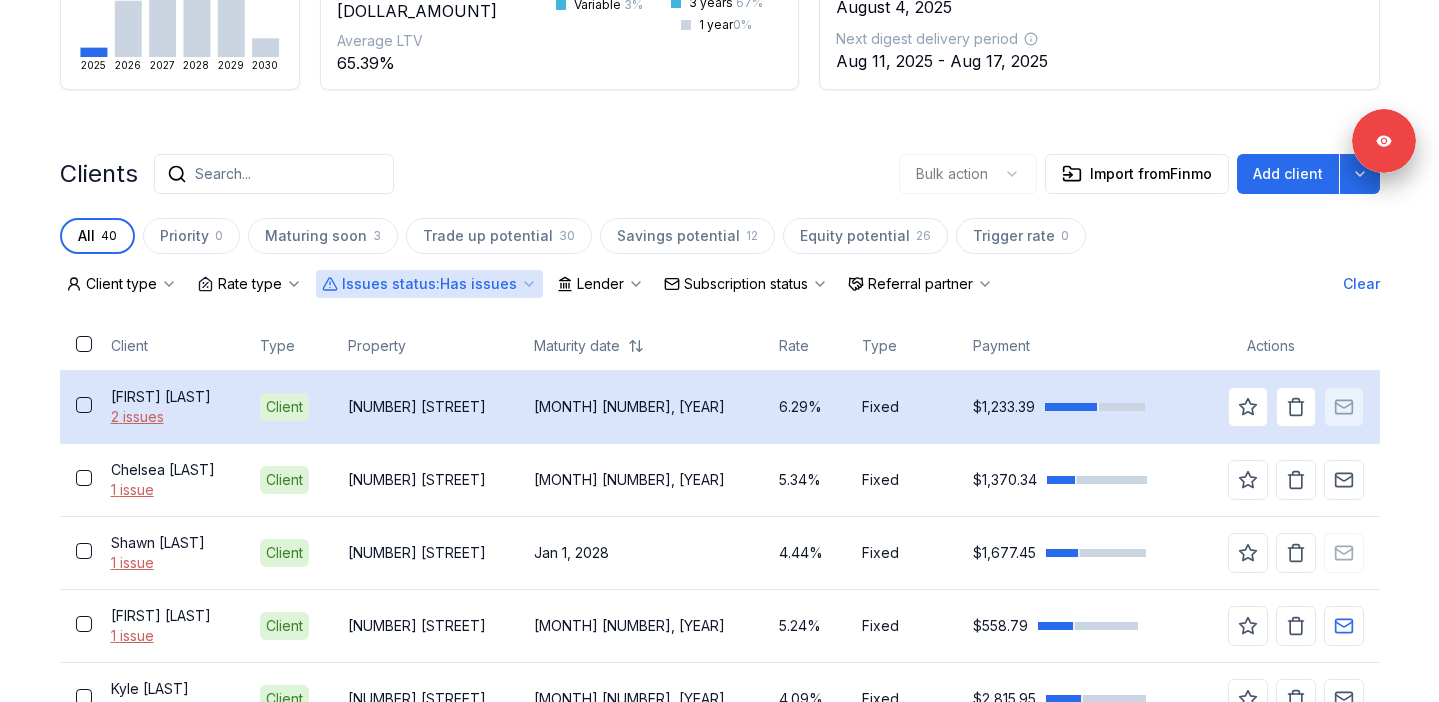 scroll, scrollTop: 677, scrollLeft: 0, axis: vertical 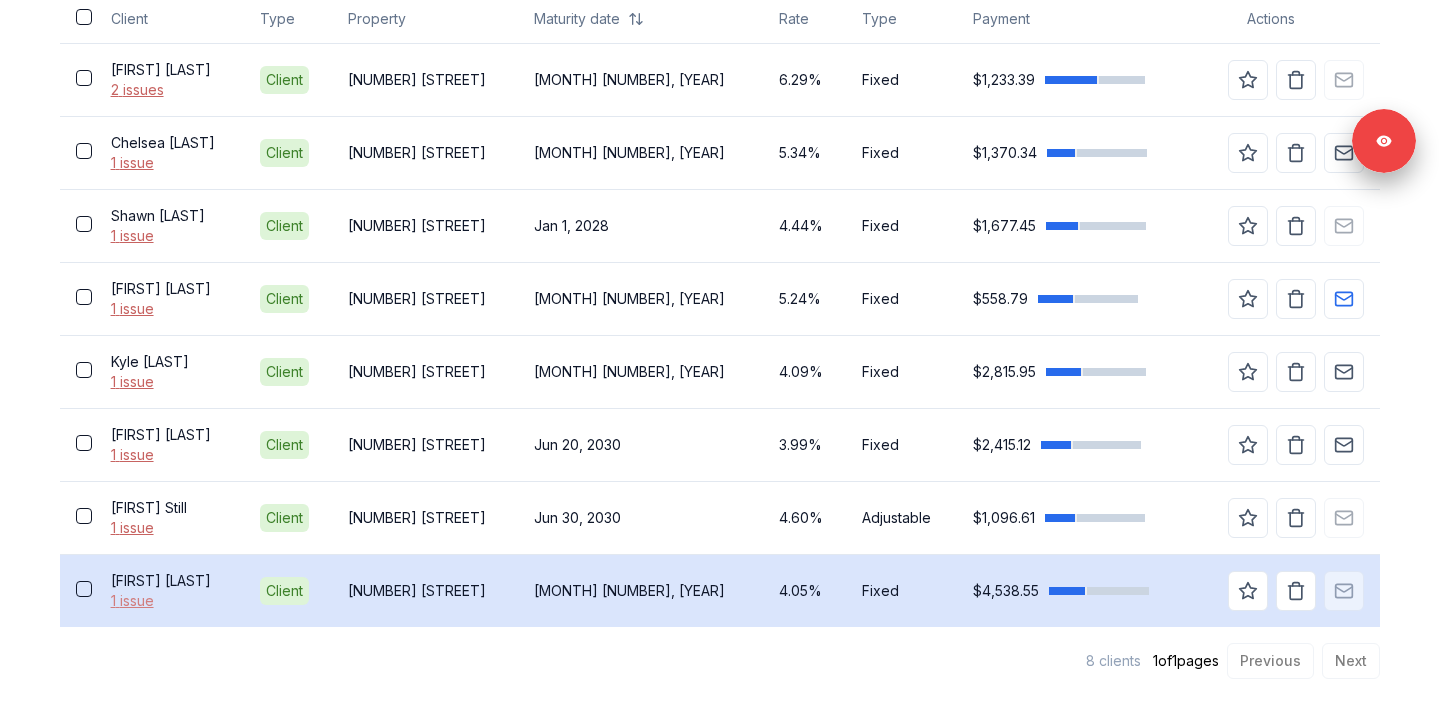 click on "1   issue" at bounding box center [169, 601] 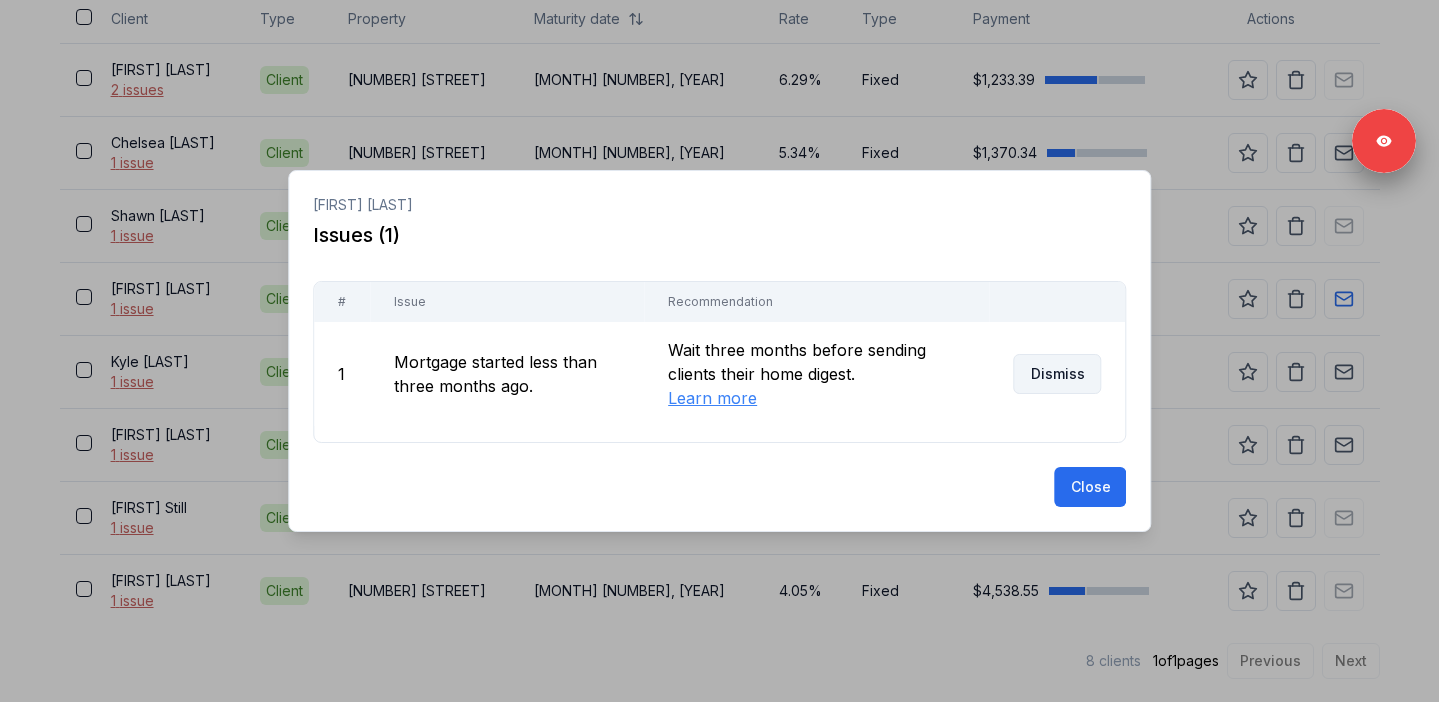 click on "Dismiss" at bounding box center (1057, 374) 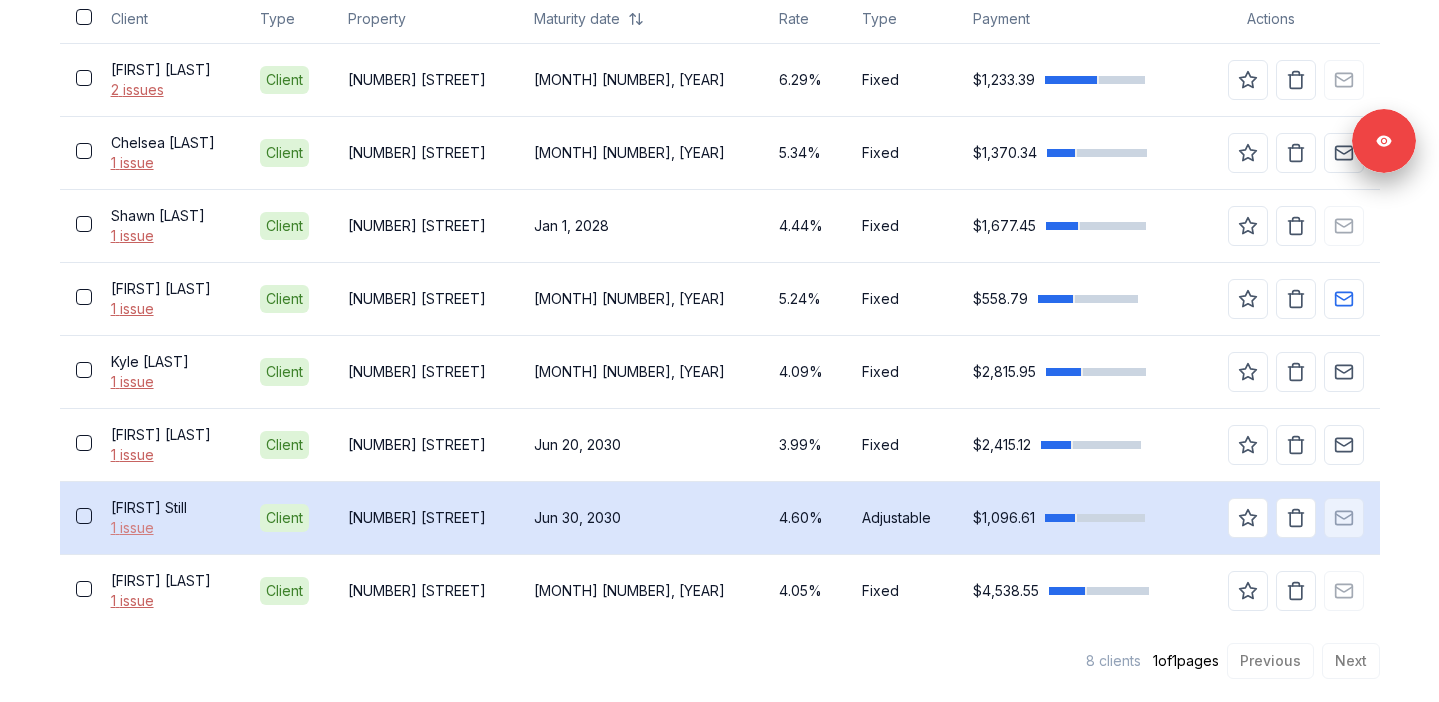 click on "1   issue" at bounding box center [169, 528] 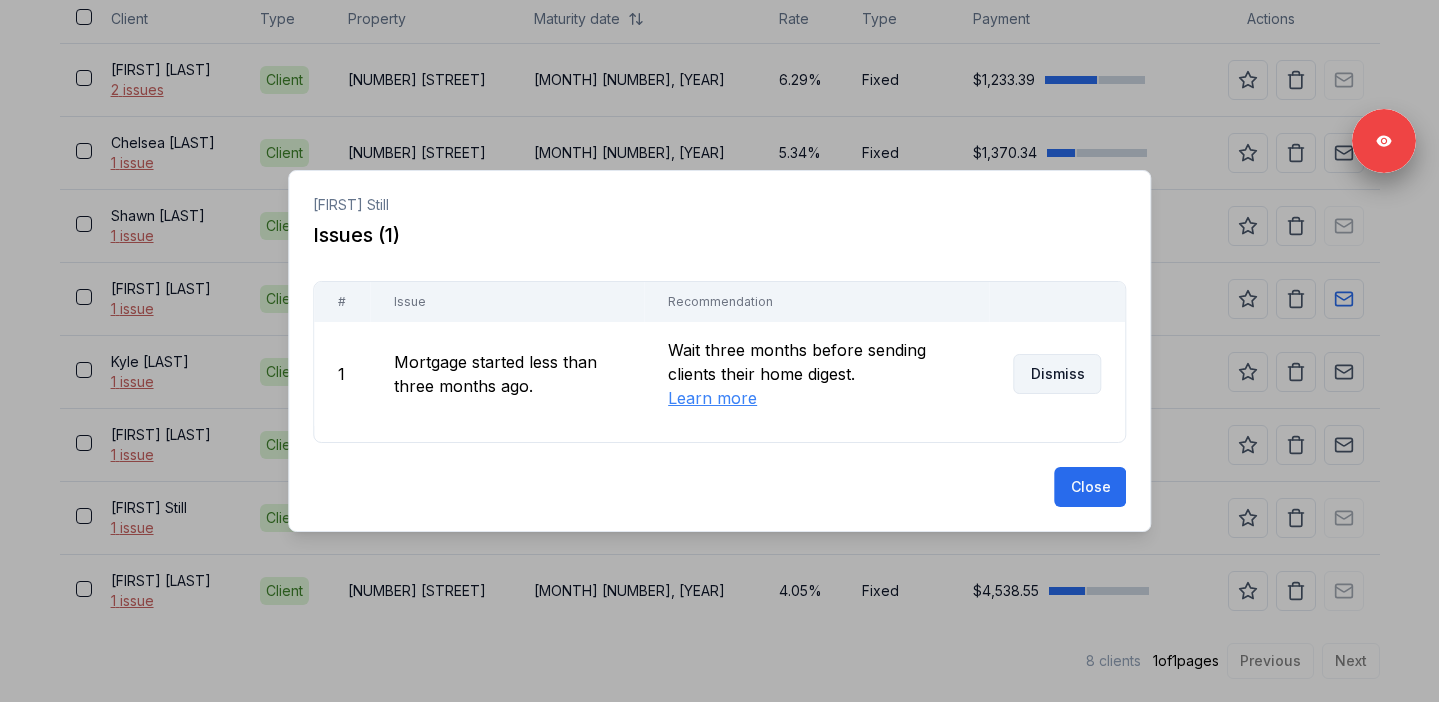 click on "Dismiss" at bounding box center (1057, 374) 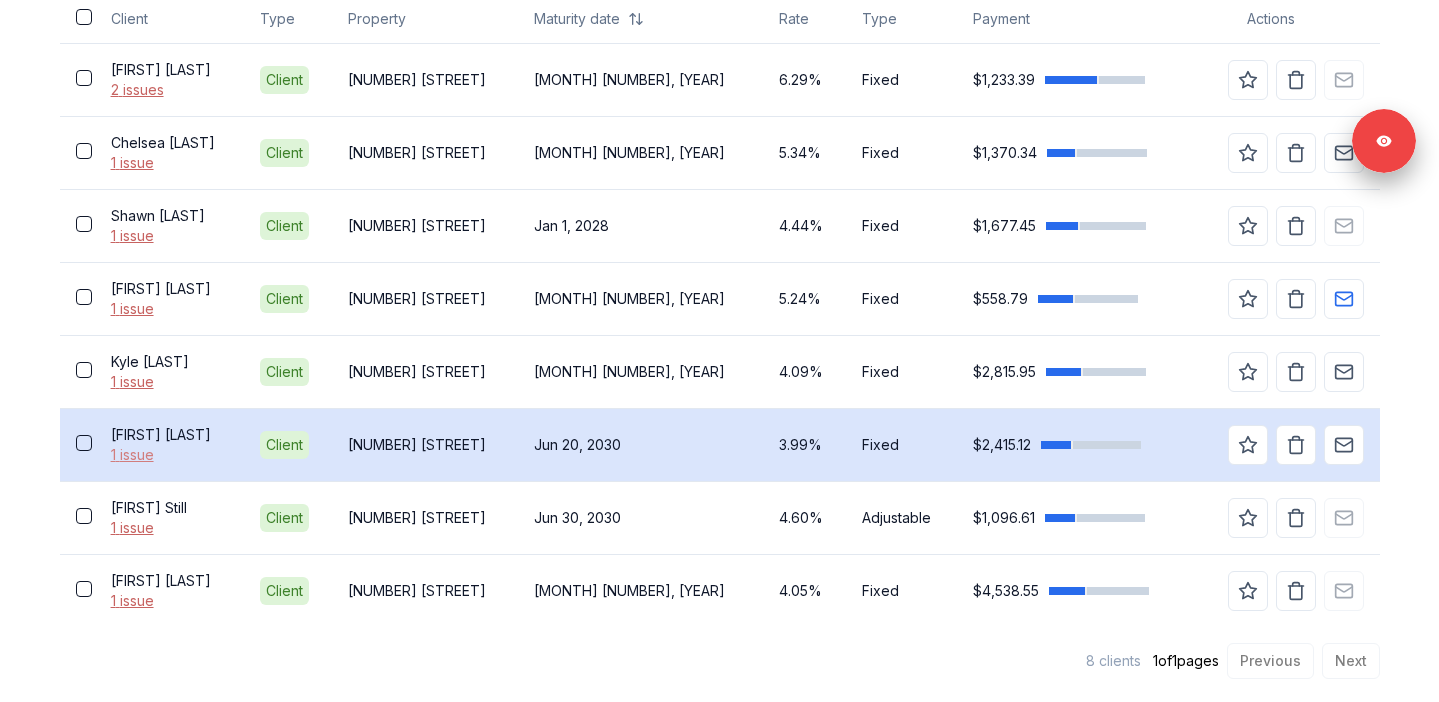 click on "1   issue" at bounding box center [169, 455] 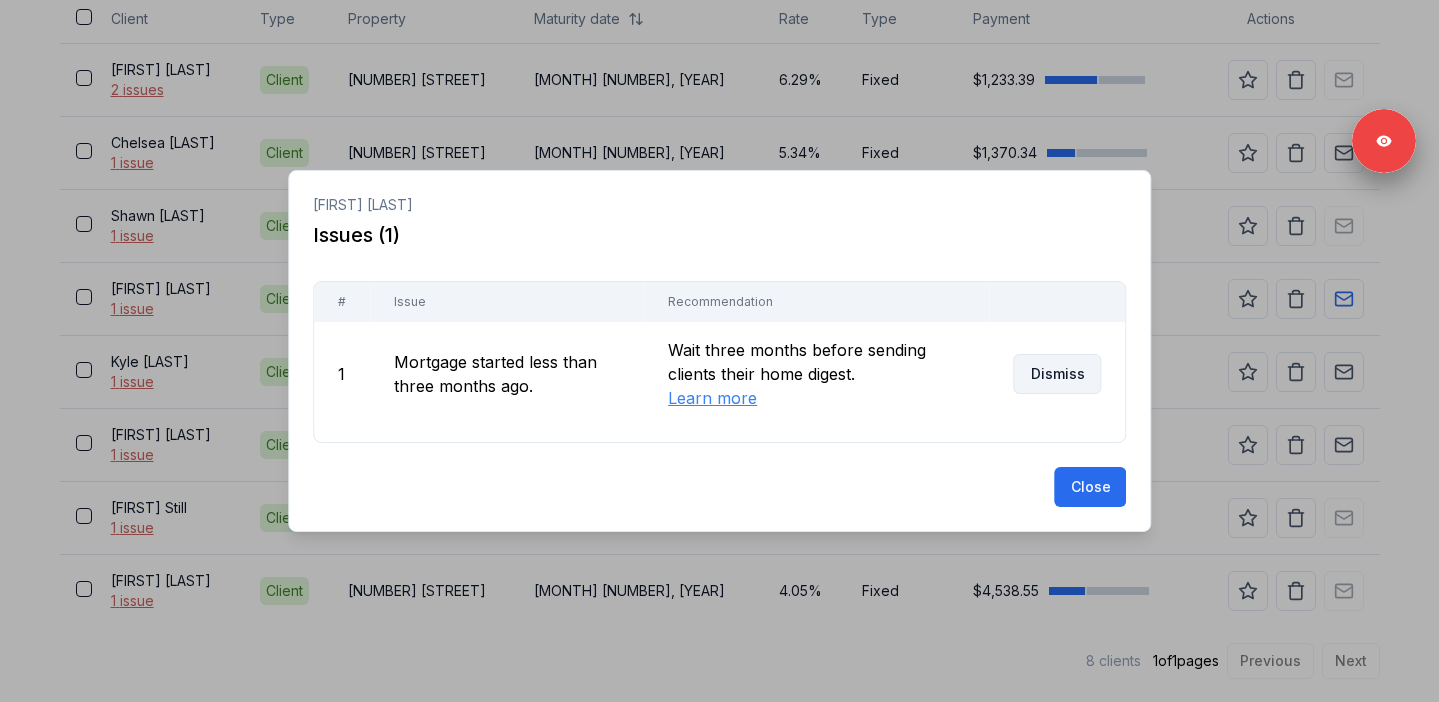 click on "Dismiss" at bounding box center (1057, 374) 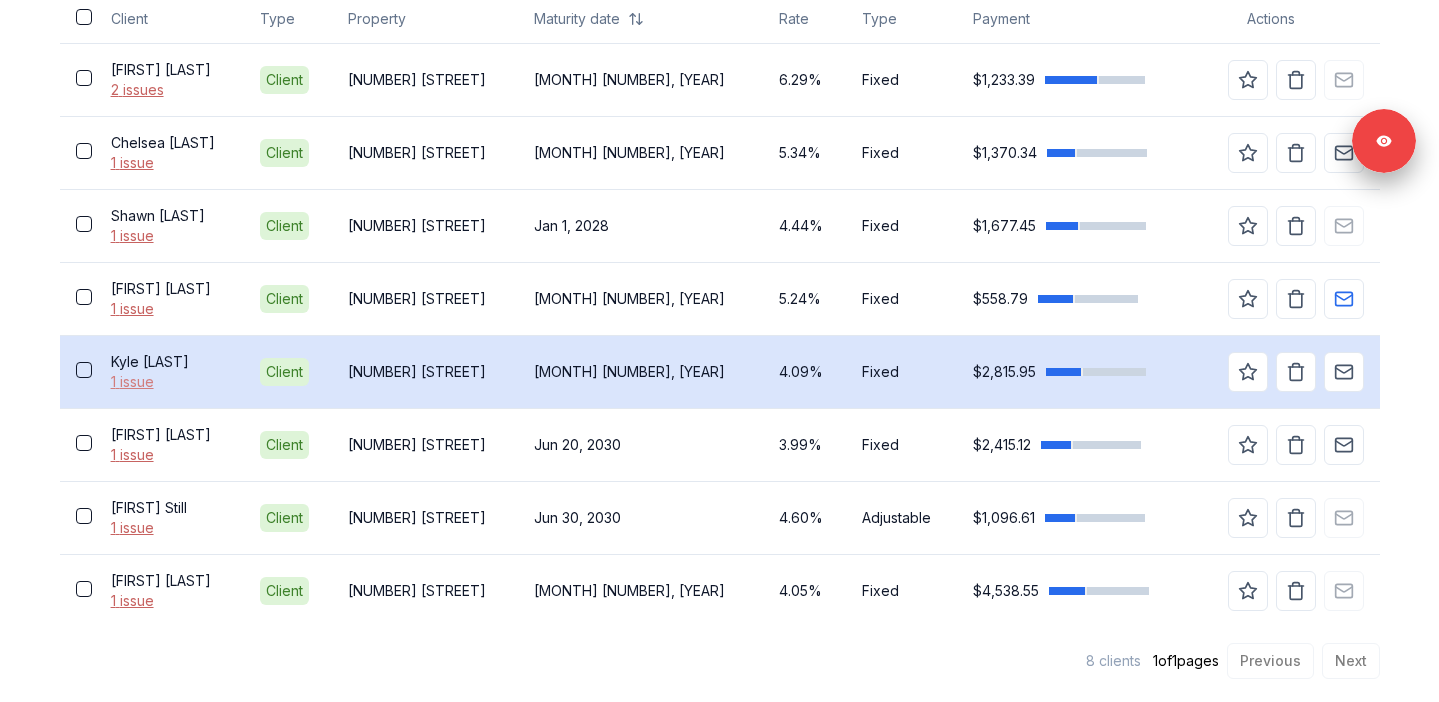 click on "1   issue" at bounding box center (169, 382) 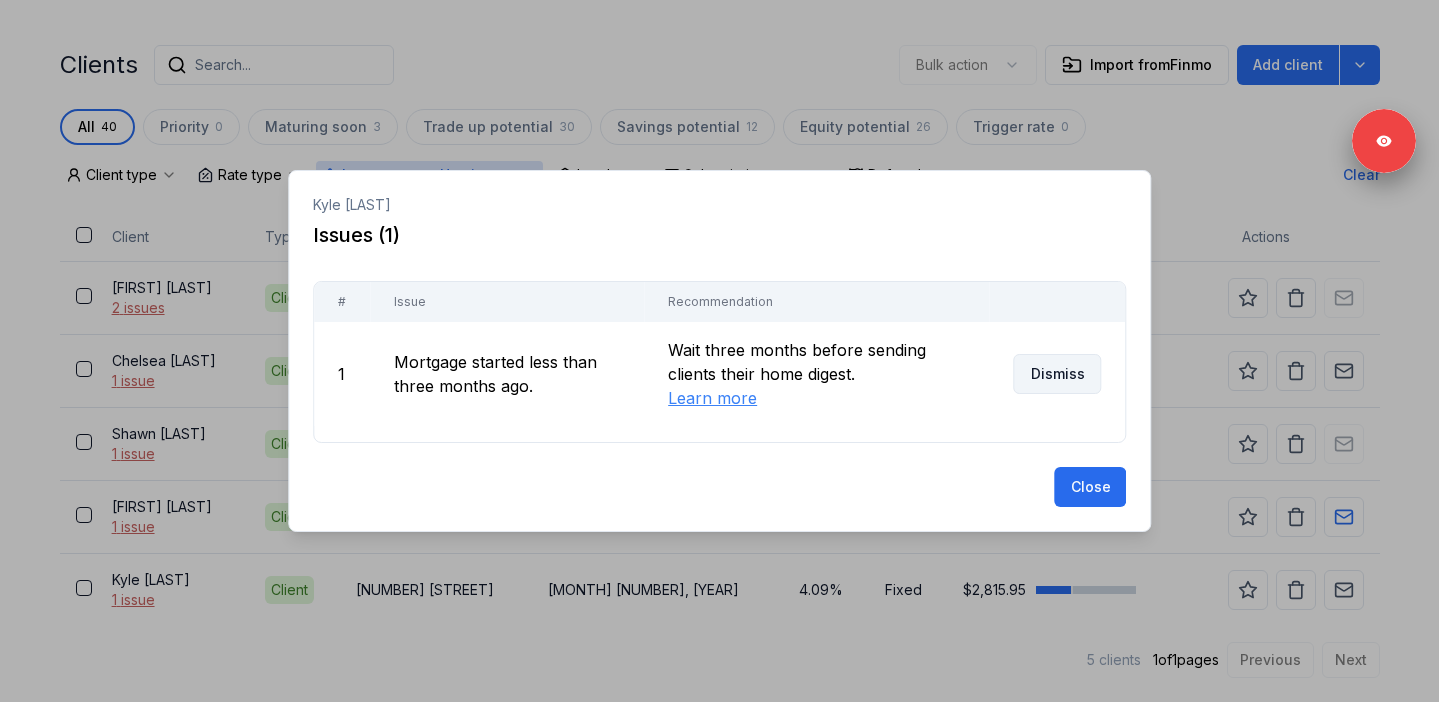 scroll, scrollTop: 458, scrollLeft: 0, axis: vertical 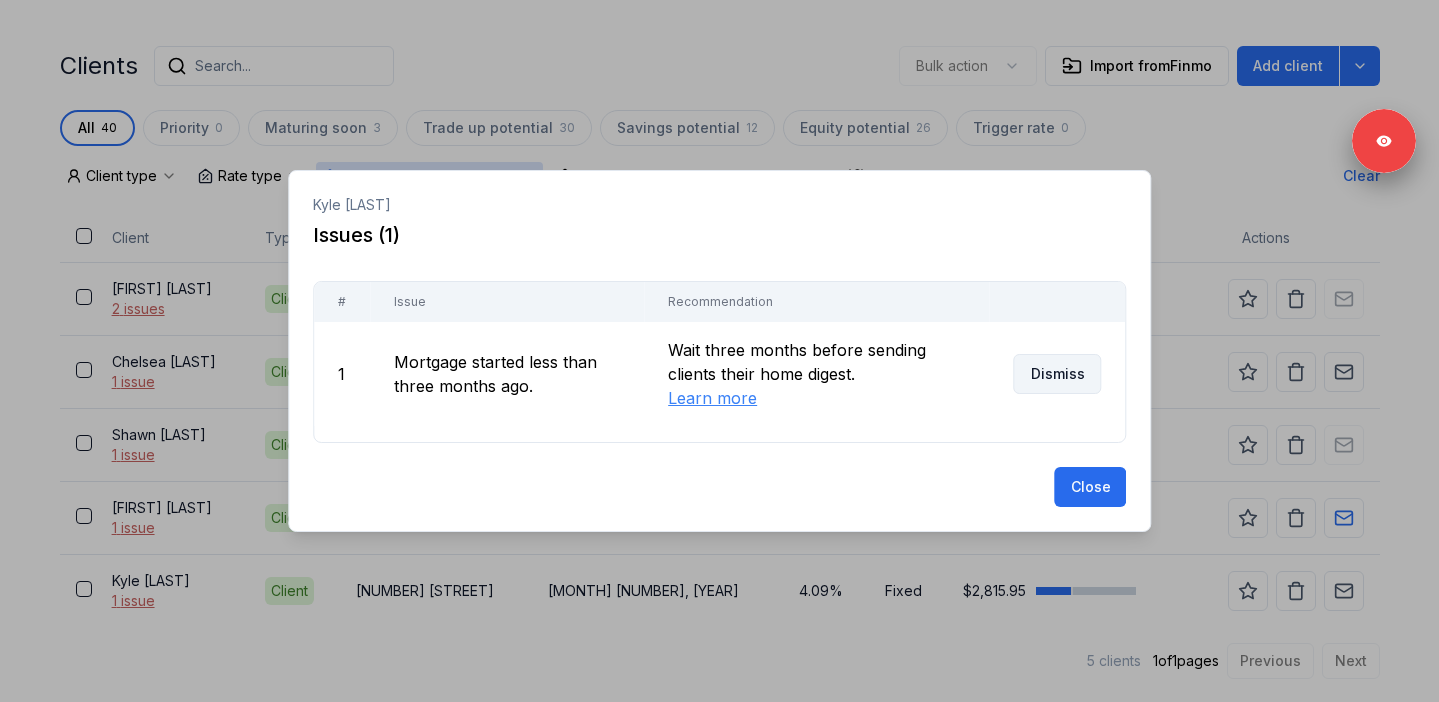 click on "Dismiss" at bounding box center (1057, 374) 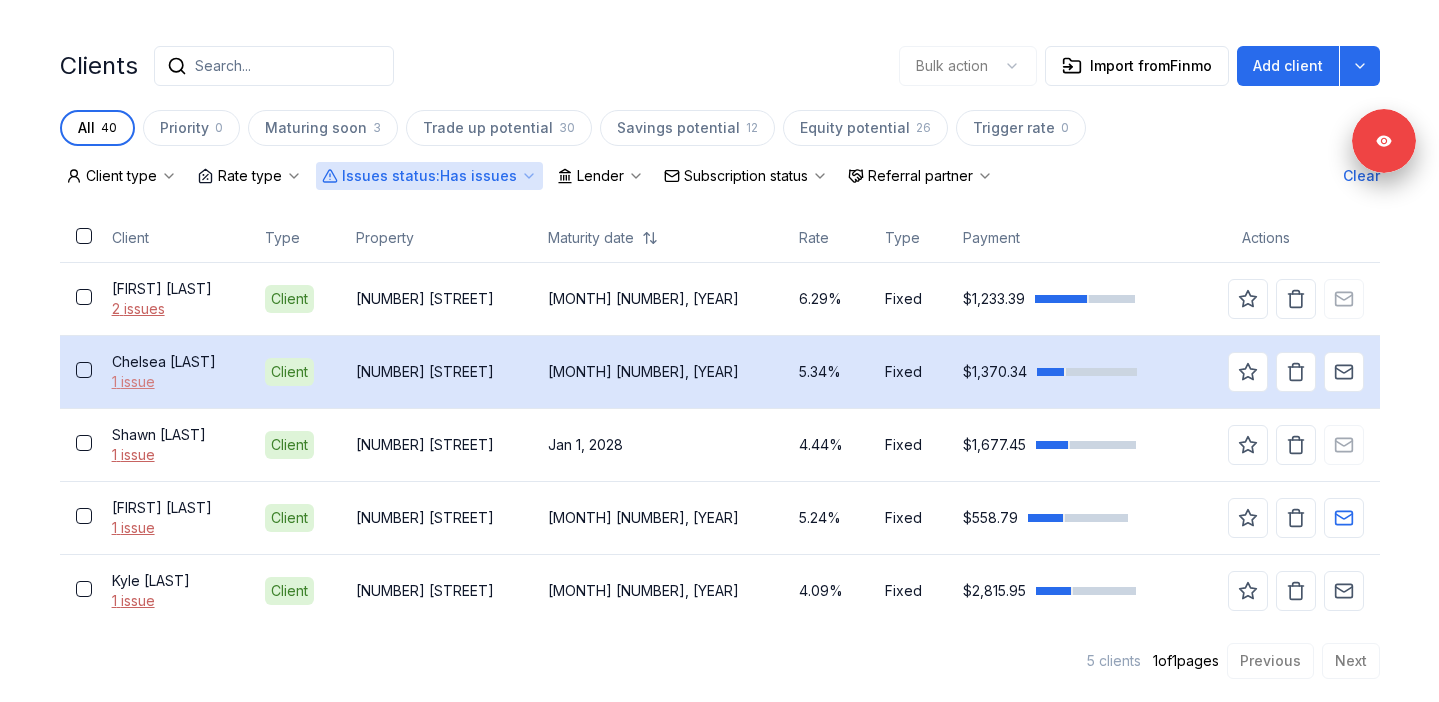 click on "1   issue" at bounding box center (172, 382) 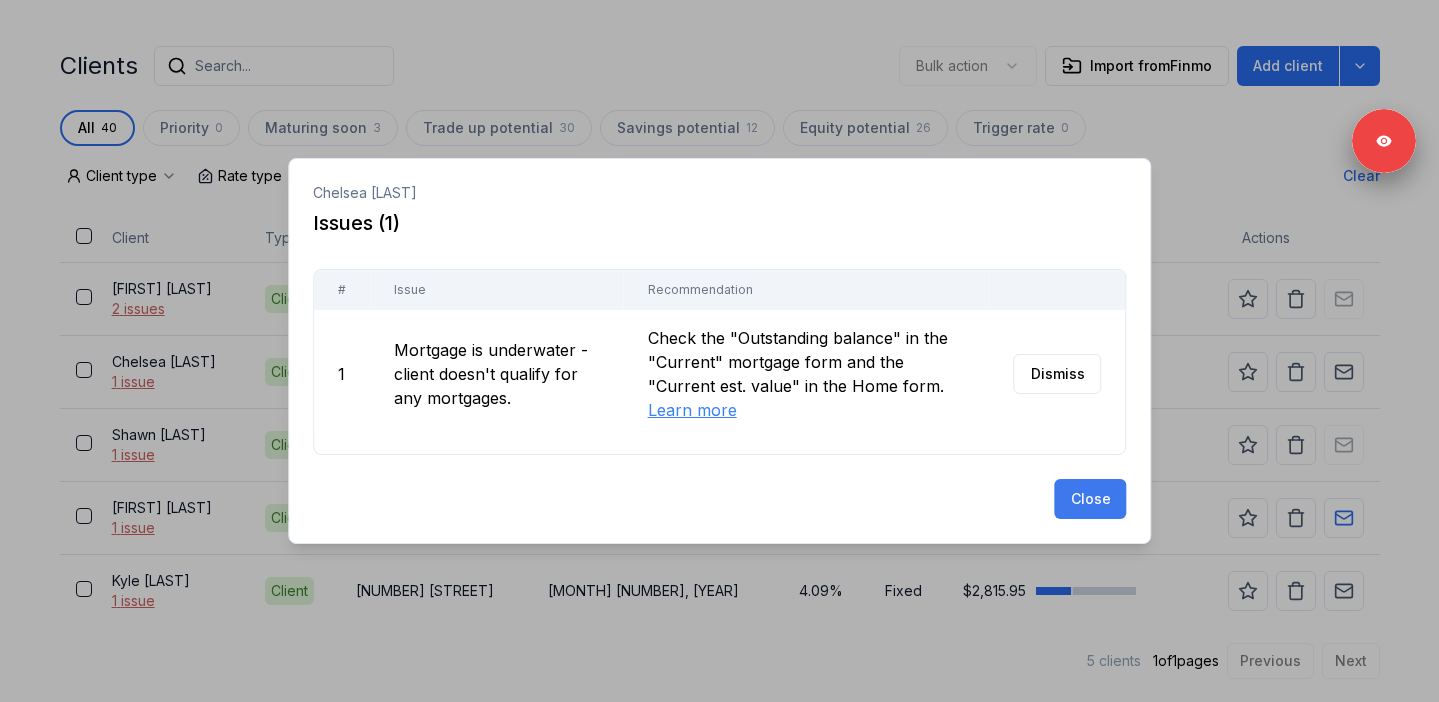 scroll, scrollTop: 385, scrollLeft: 0, axis: vertical 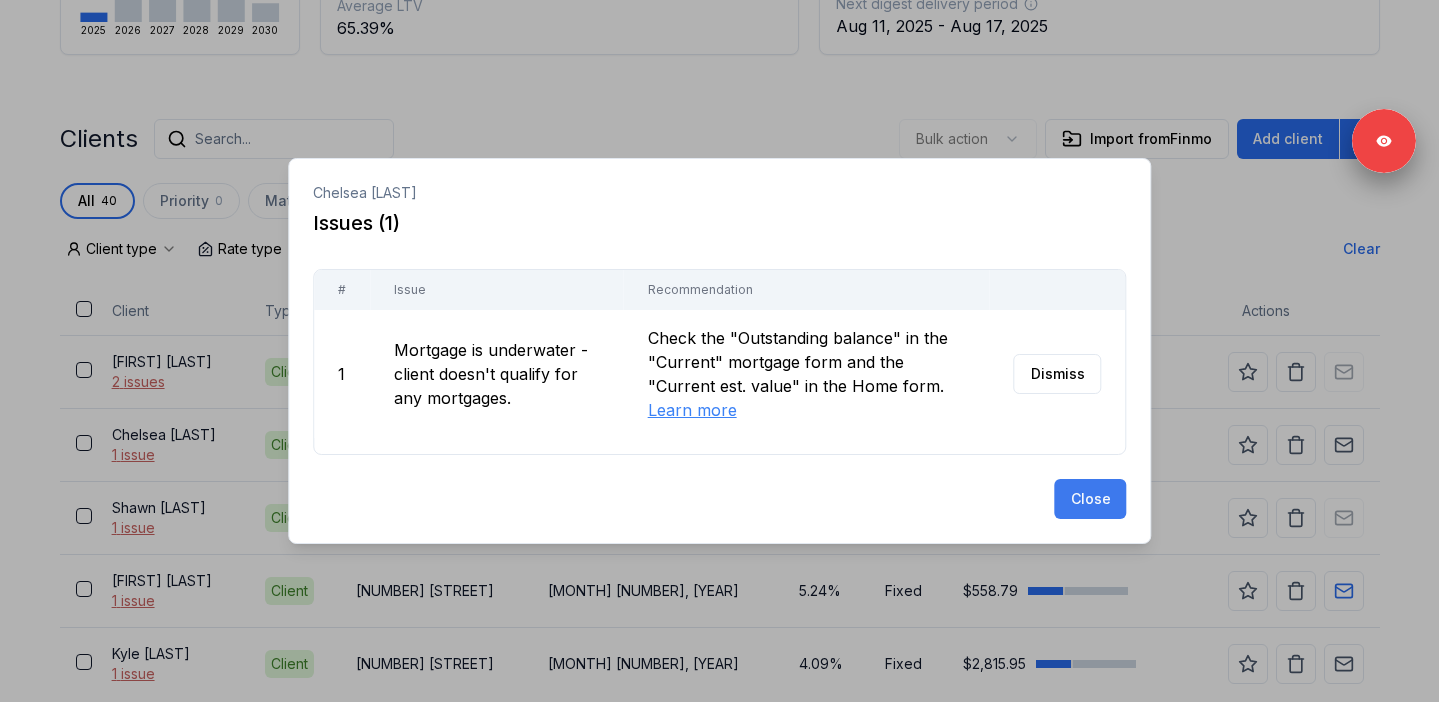 click on "Close" at bounding box center [1090, 499] 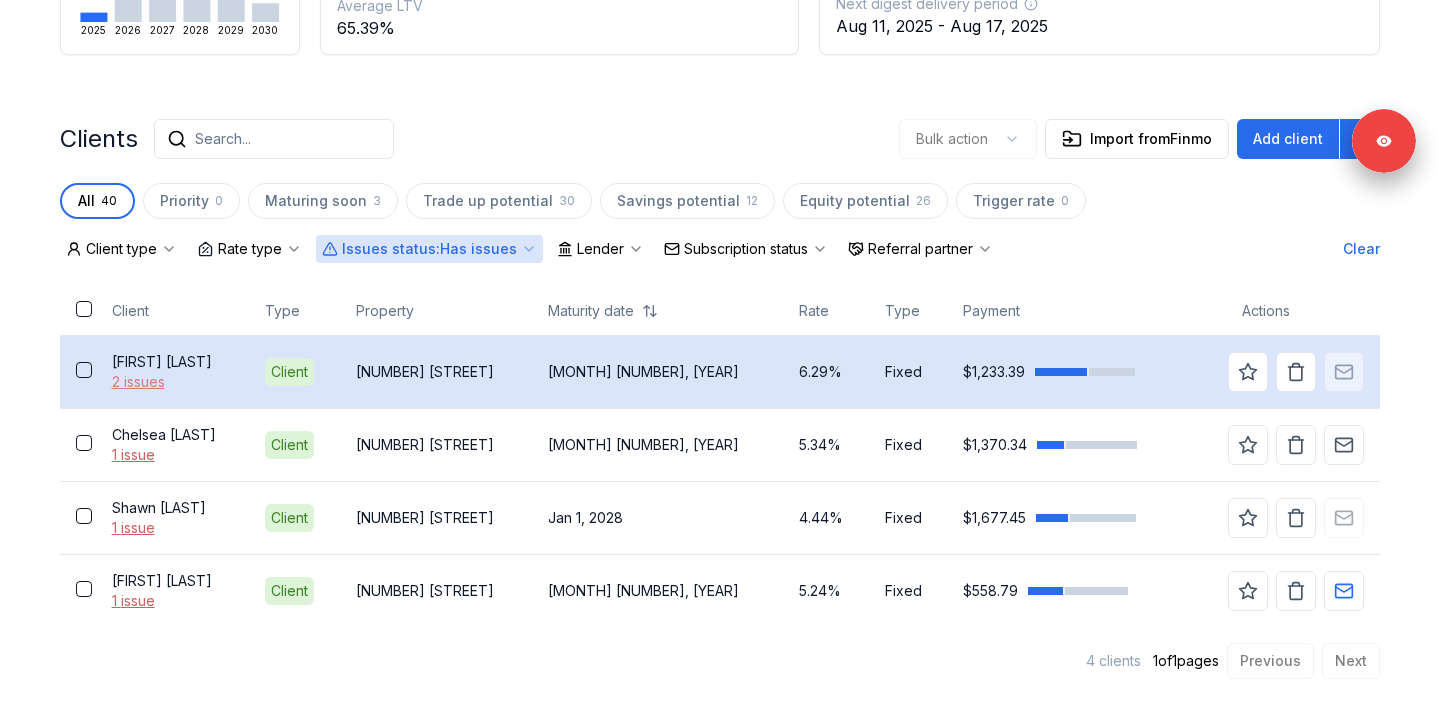 click on "2   issues" at bounding box center (172, 382) 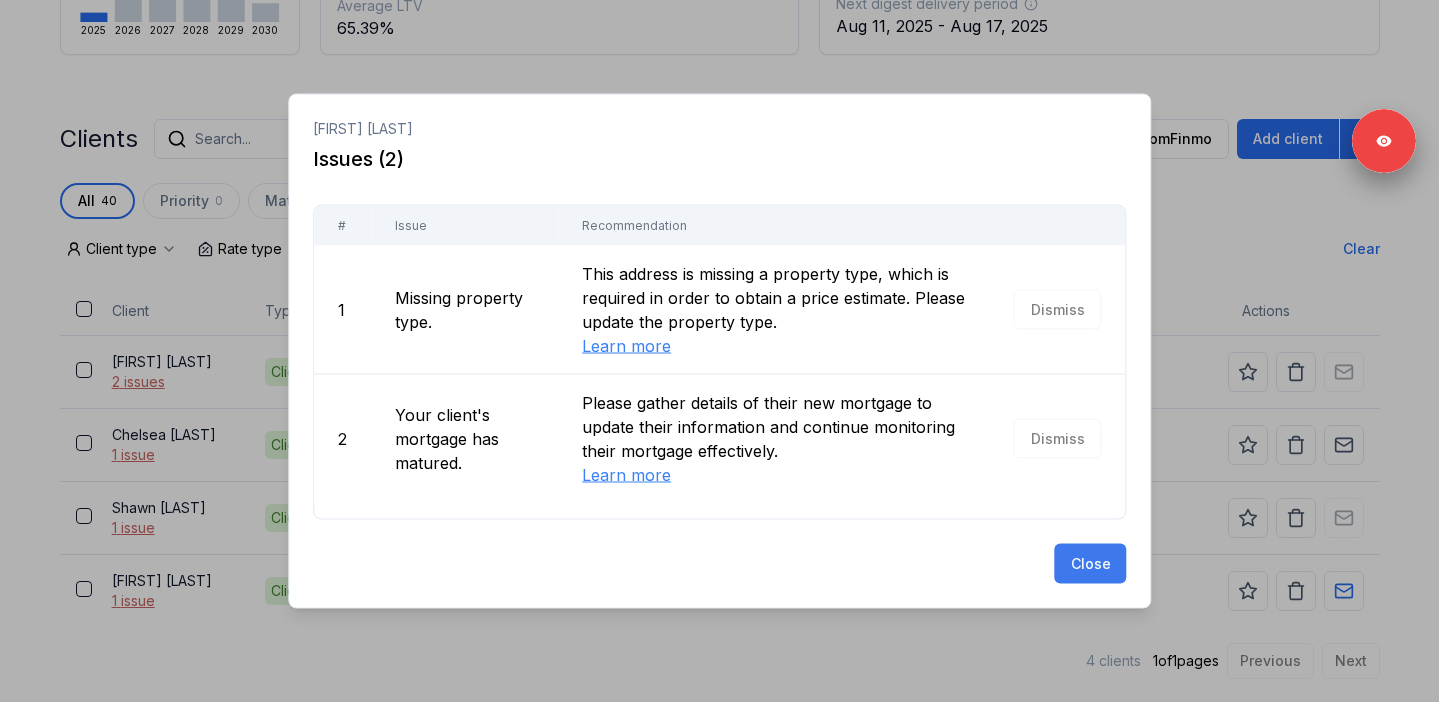 click on "Close" at bounding box center [1090, 564] 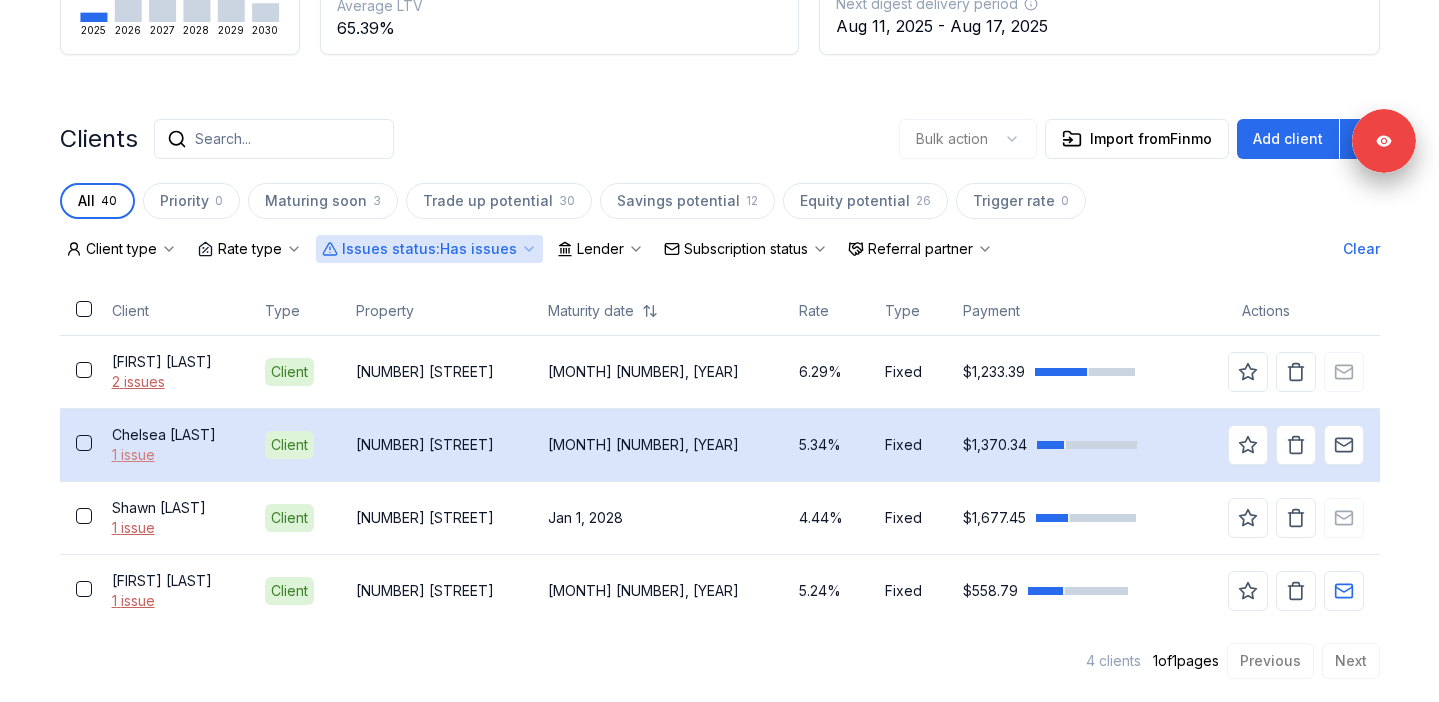 click on "1   issue" at bounding box center [172, 455] 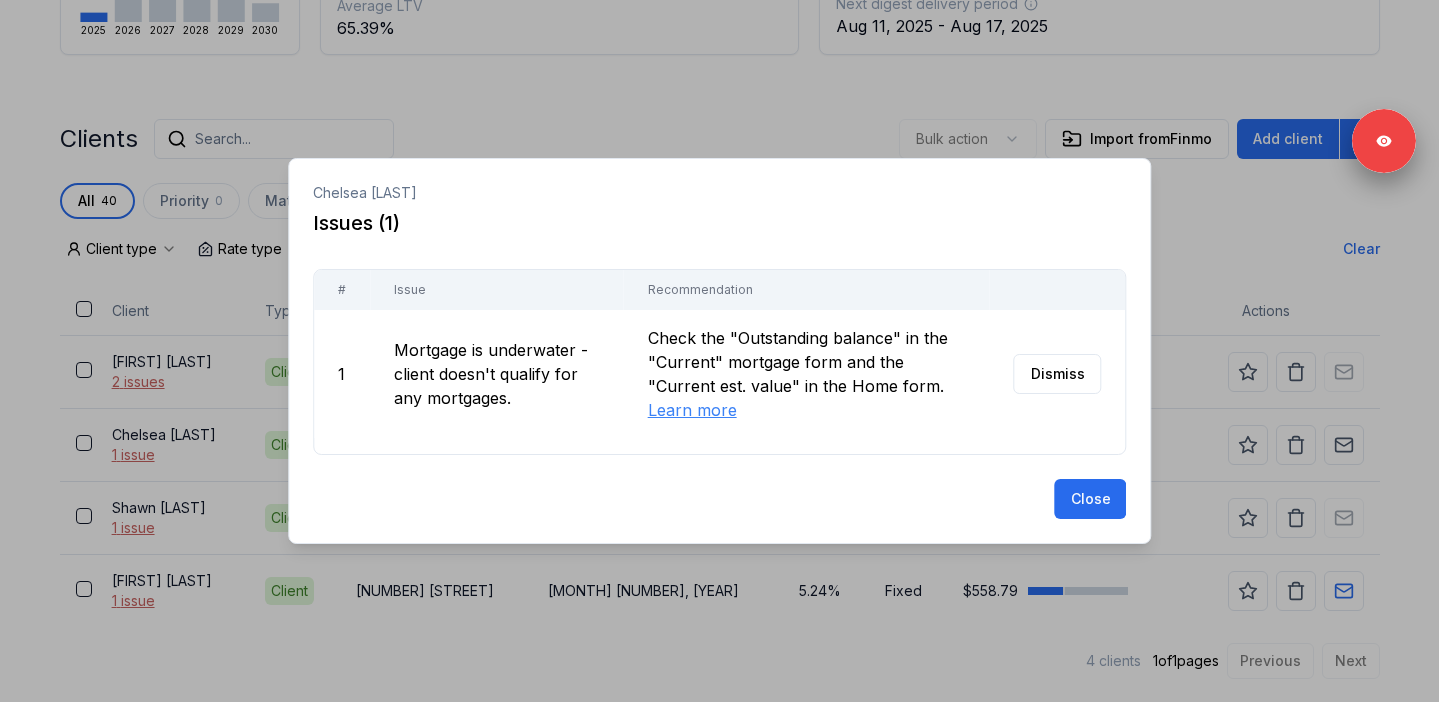 click at bounding box center (719, 351) 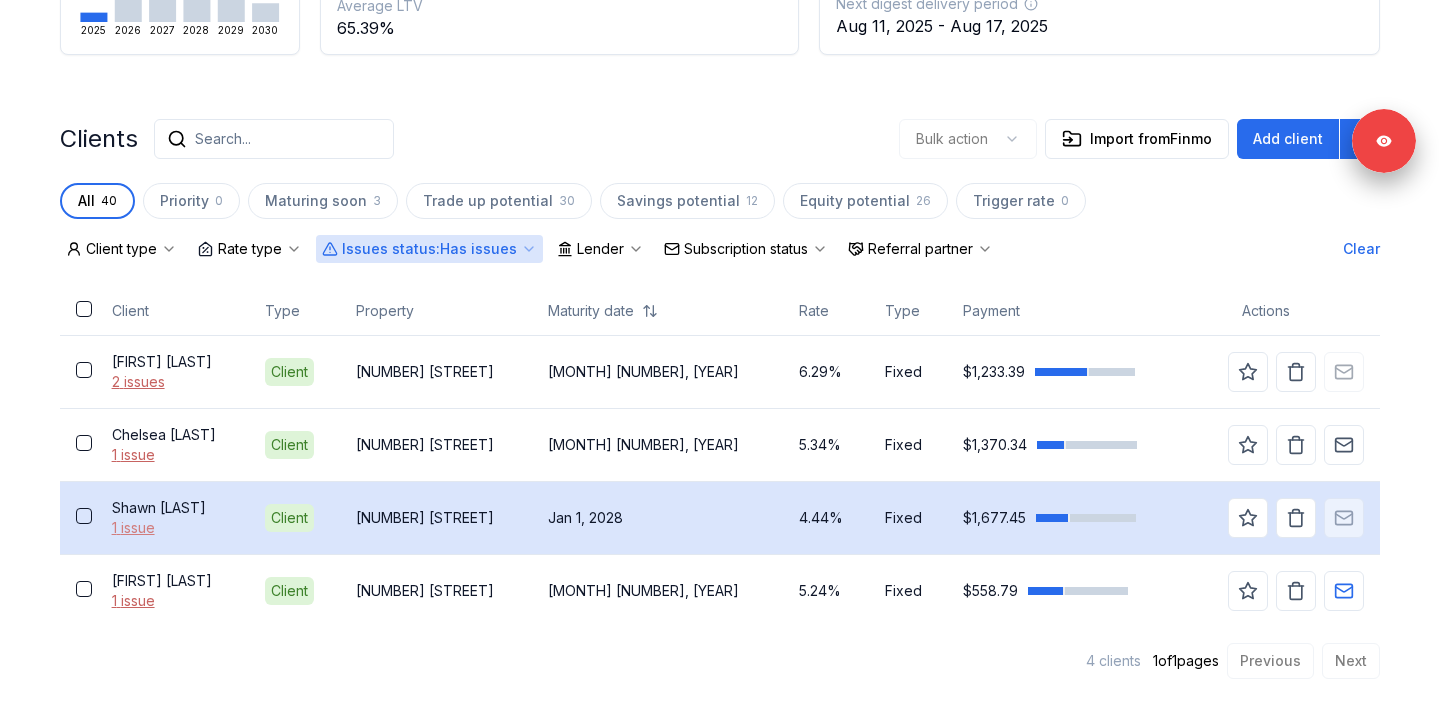 click on "1   issue" at bounding box center (172, 528) 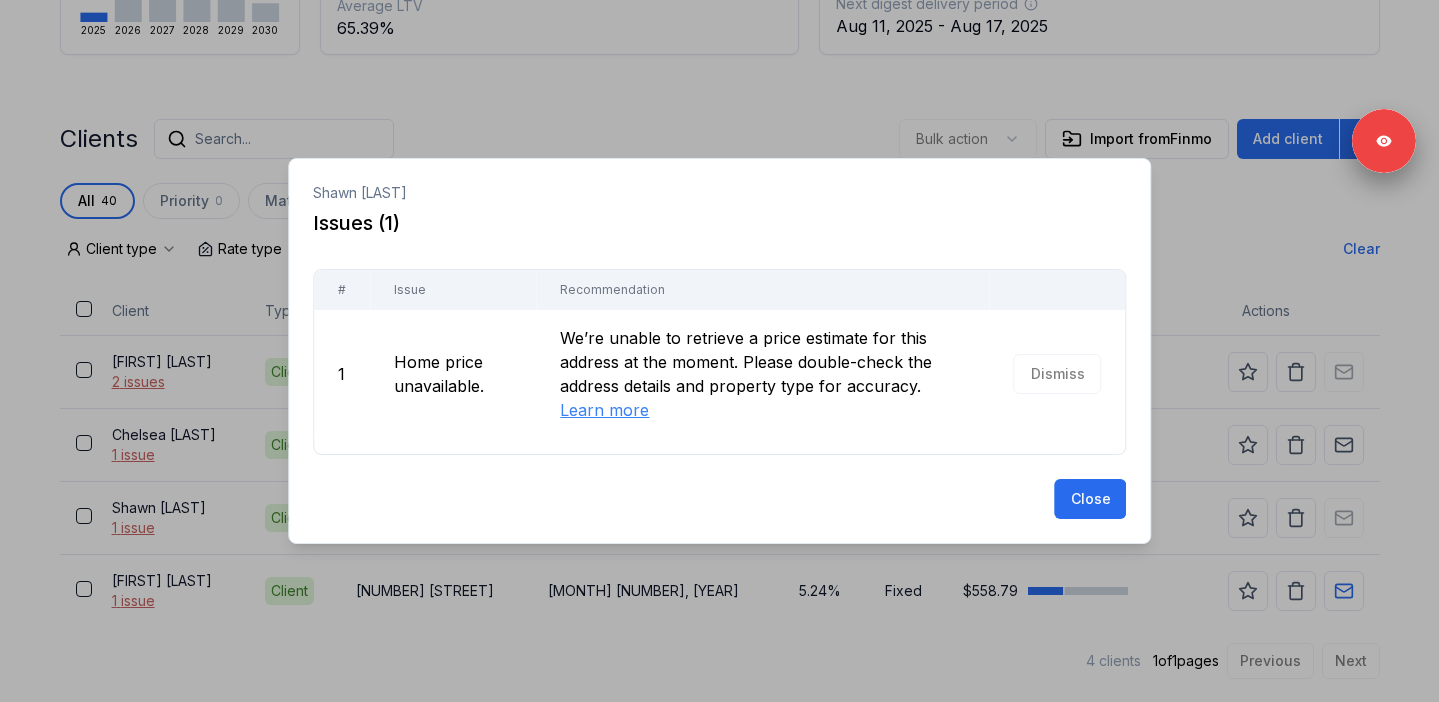 click at bounding box center [719, 351] 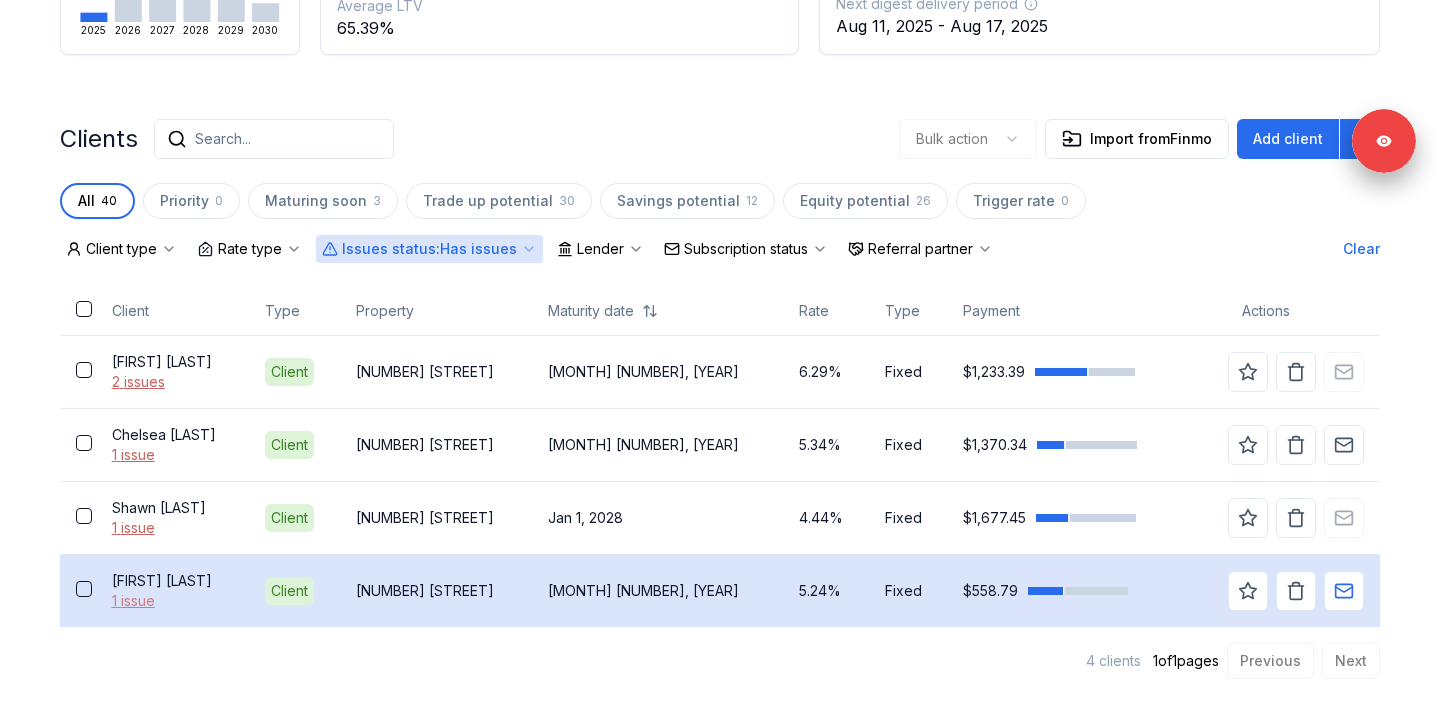 click on "1   issue" at bounding box center (172, 601) 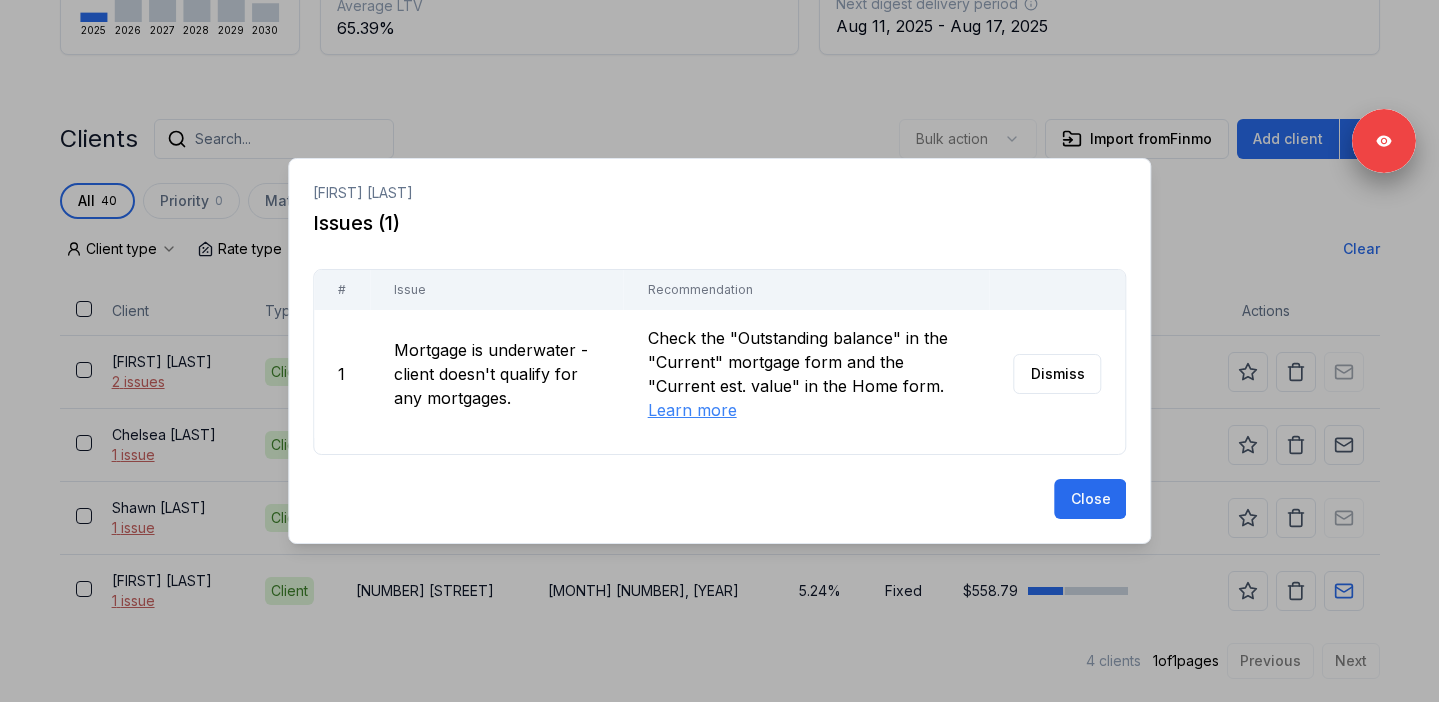click at bounding box center (719, 351) 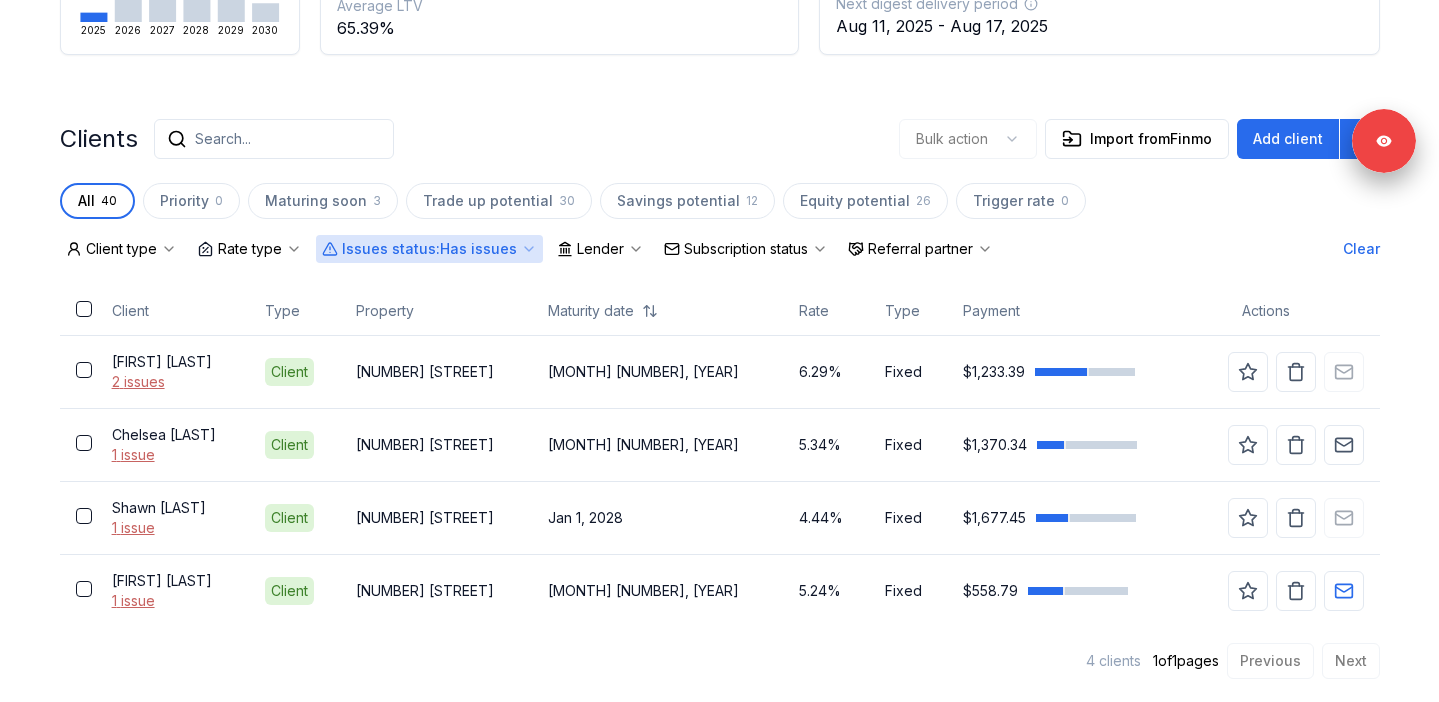 click on "Subscription status" at bounding box center [746, 249] 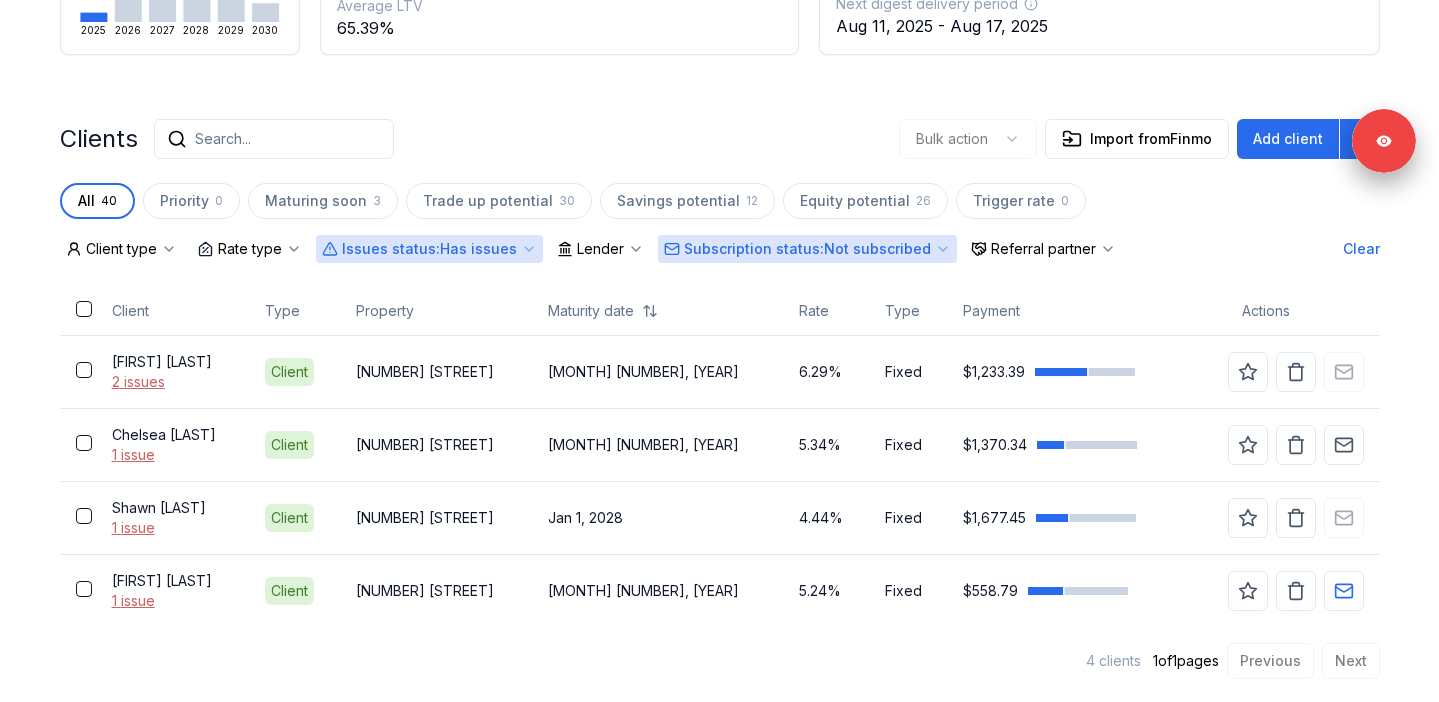 click on "Issues status :  Has issues" at bounding box center [429, 249] 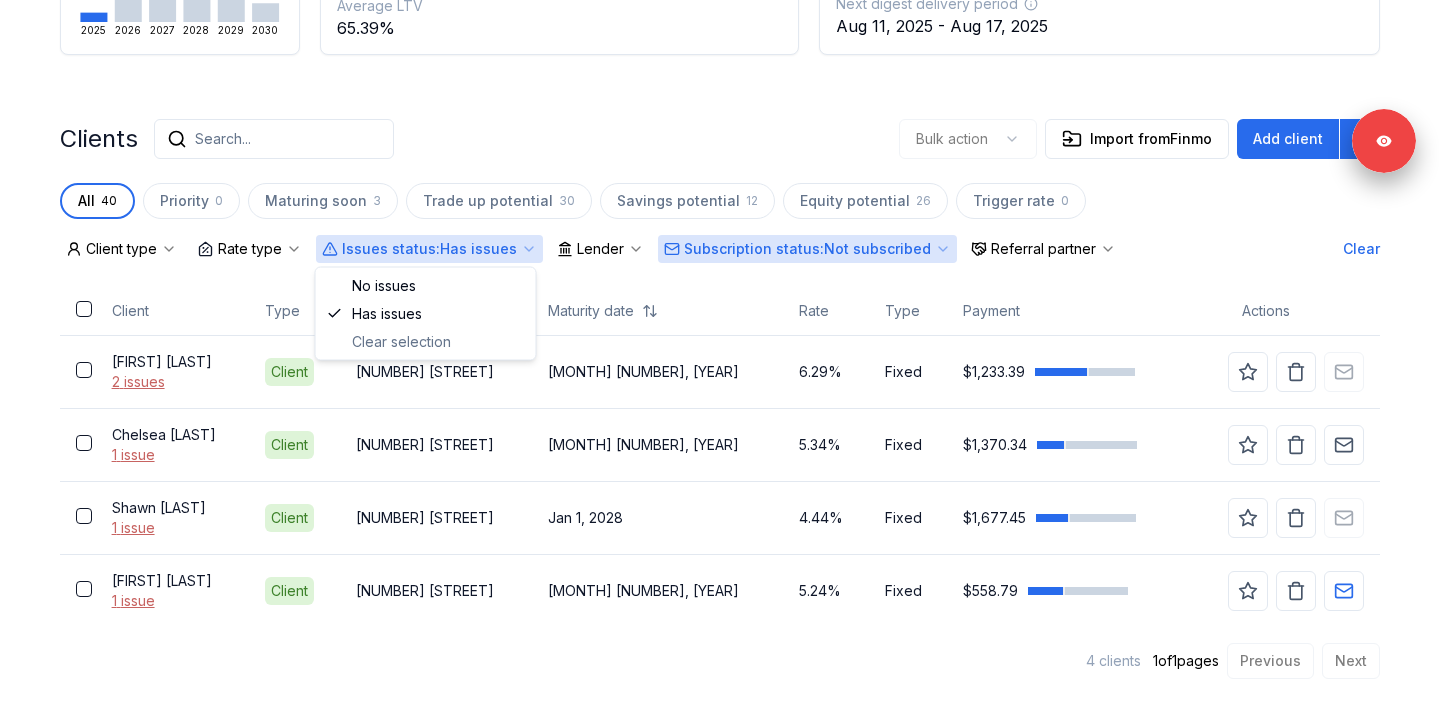 click on "No issues Has issues Clear selection" at bounding box center [426, 314] 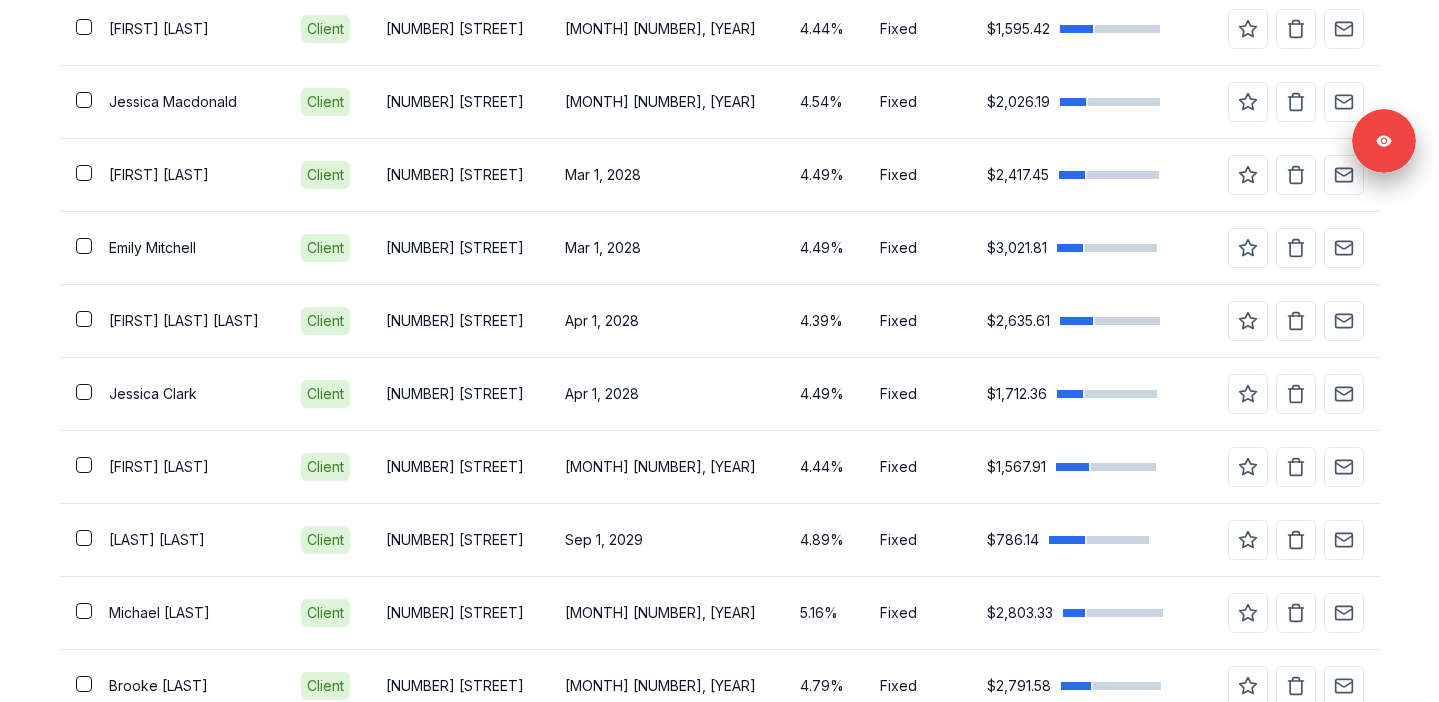 scroll, scrollTop: 1252, scrollLeft: 0, axis: vertical 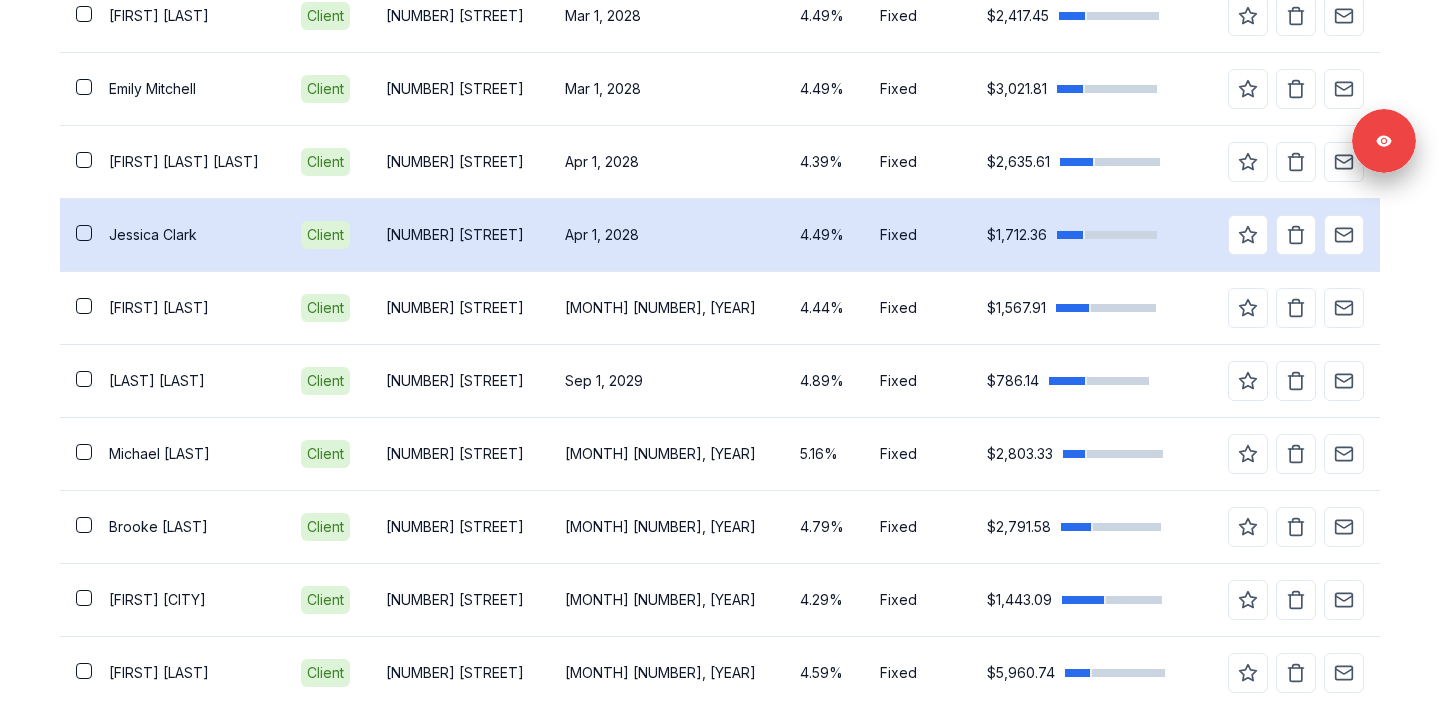 click on "[FIRST] [LAST]" at bounding box center [189, 235] 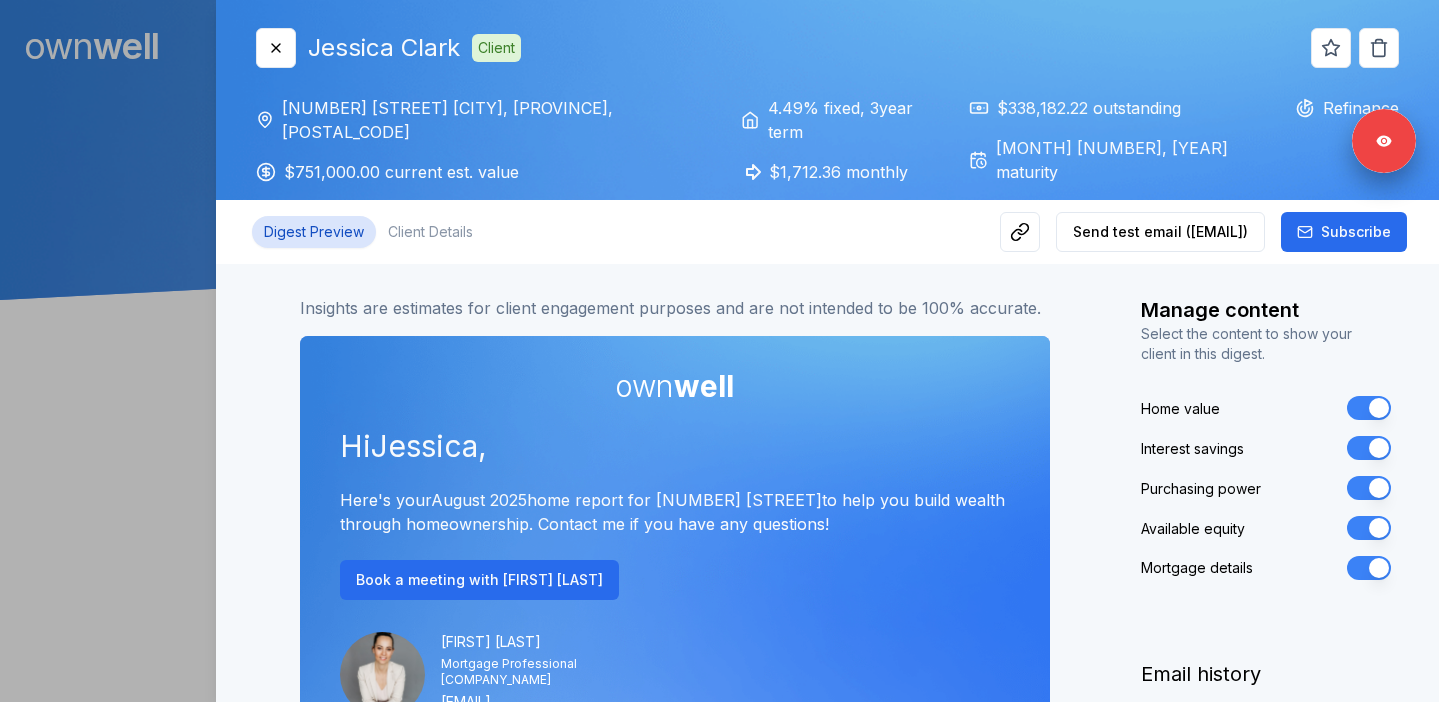 scroll, scrollTop: 0, scrollLeft: 0, axis: both 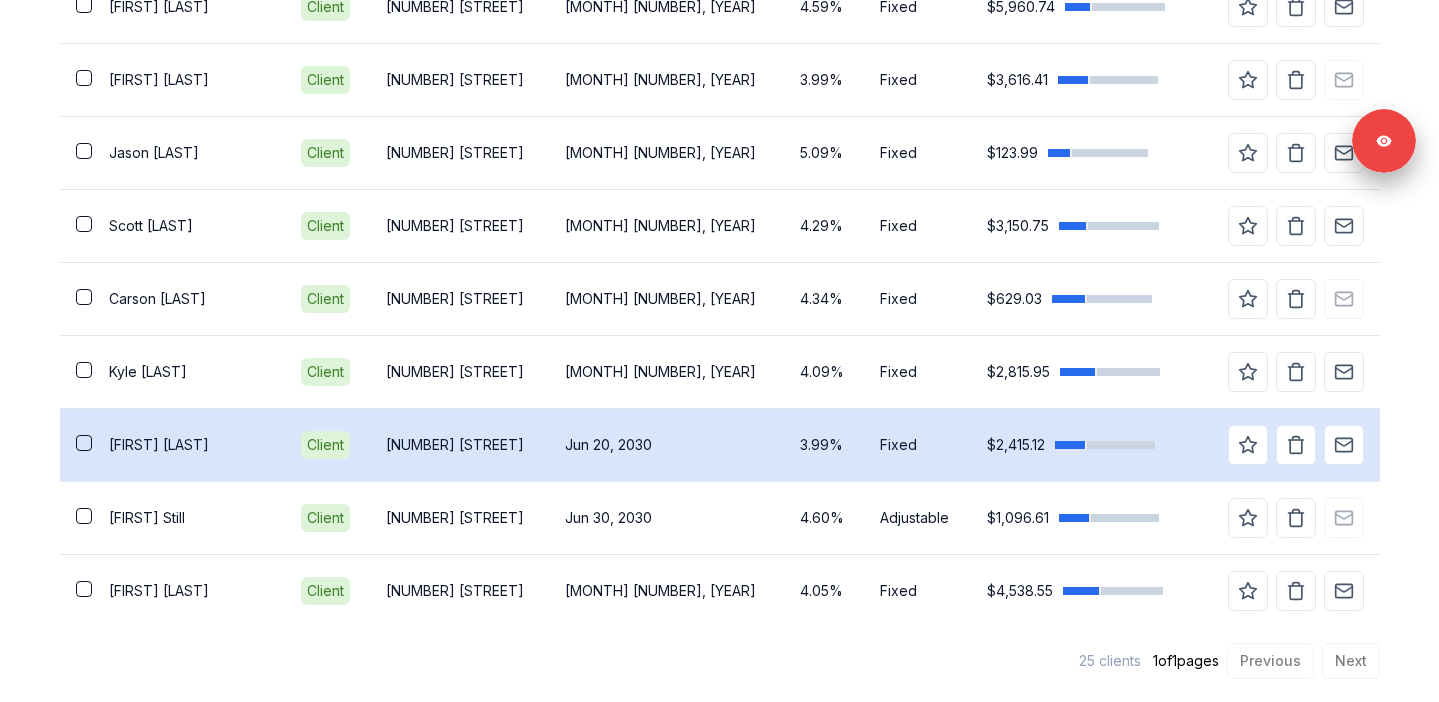 click on "[FIRST] [LAST]" at bounding box center [189, 444] 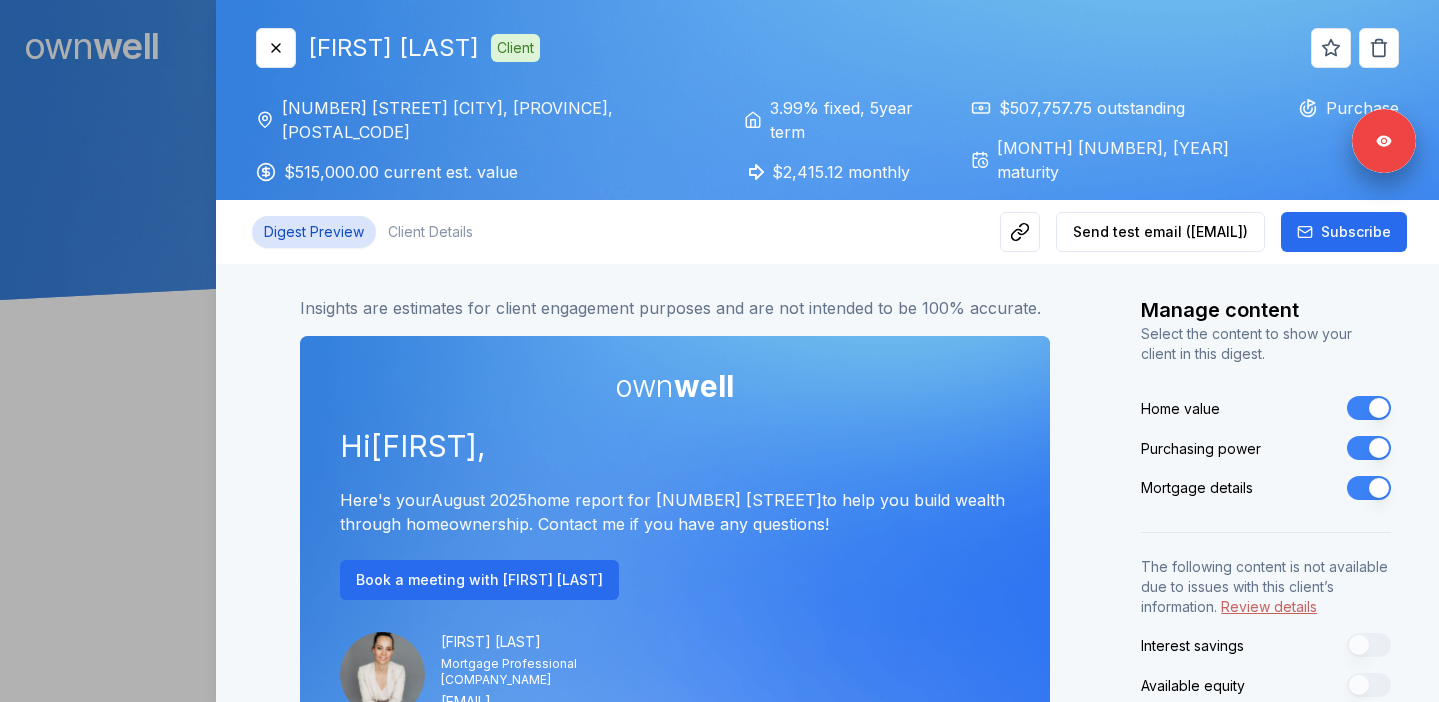 scroll, scrollTop: 0, scrollLeft: 0, axis: both 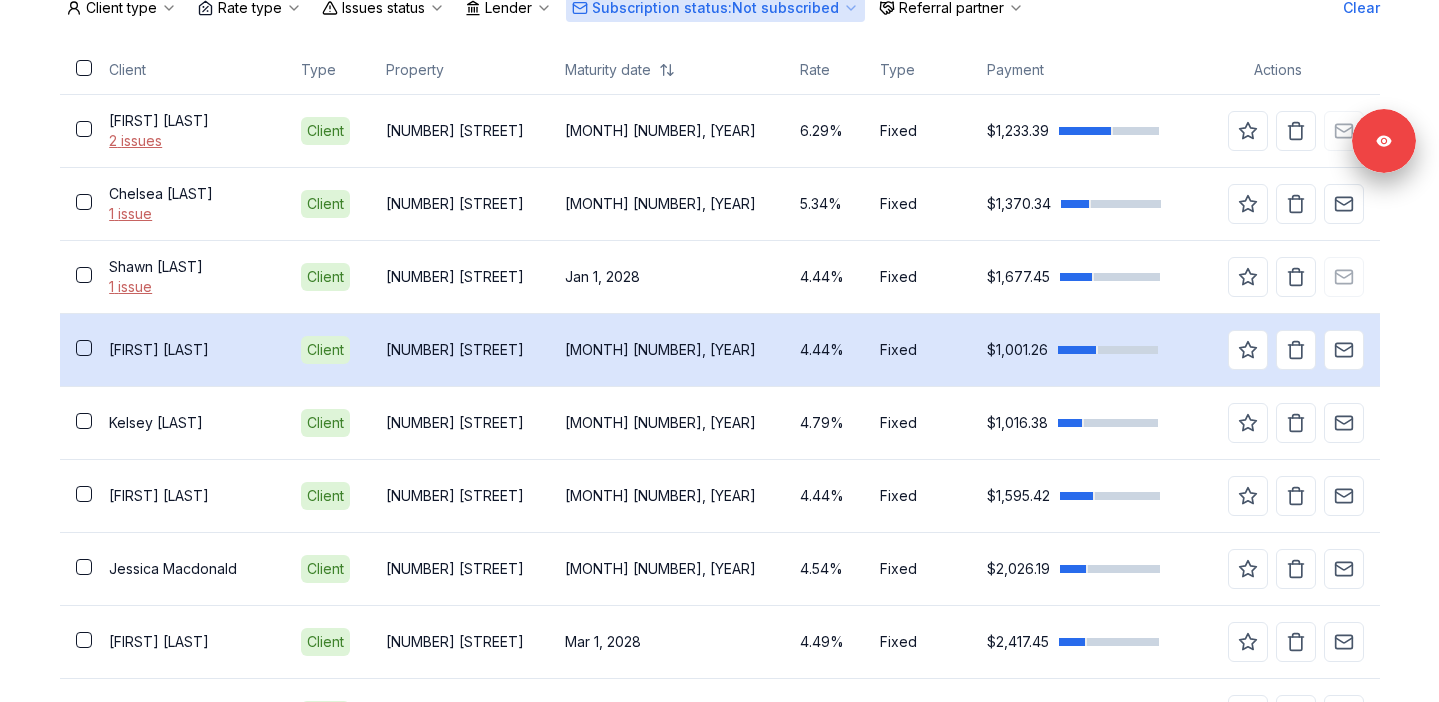 click on "[FIRST] [LAST]" at bounding box center (189, 350) 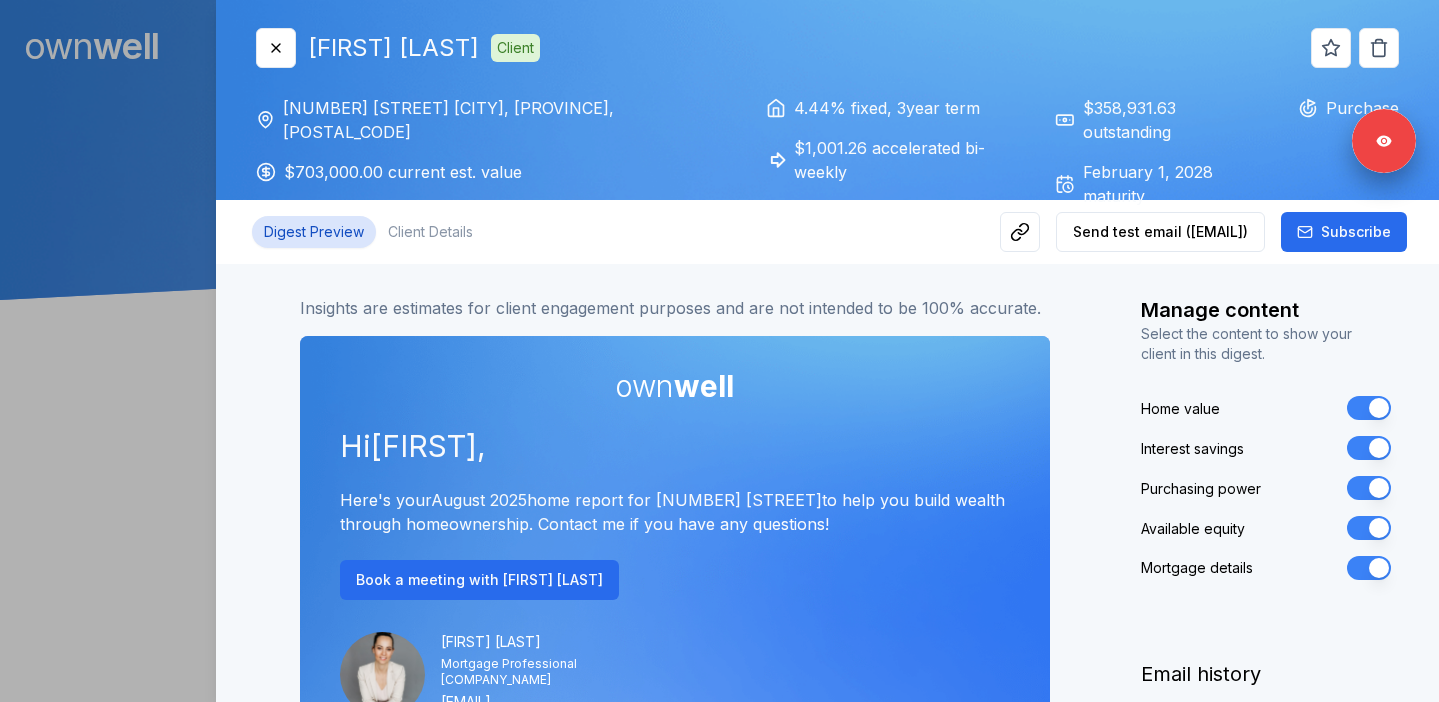 scroll, scrollTop: 0, scrollLeft: 0, axis: both 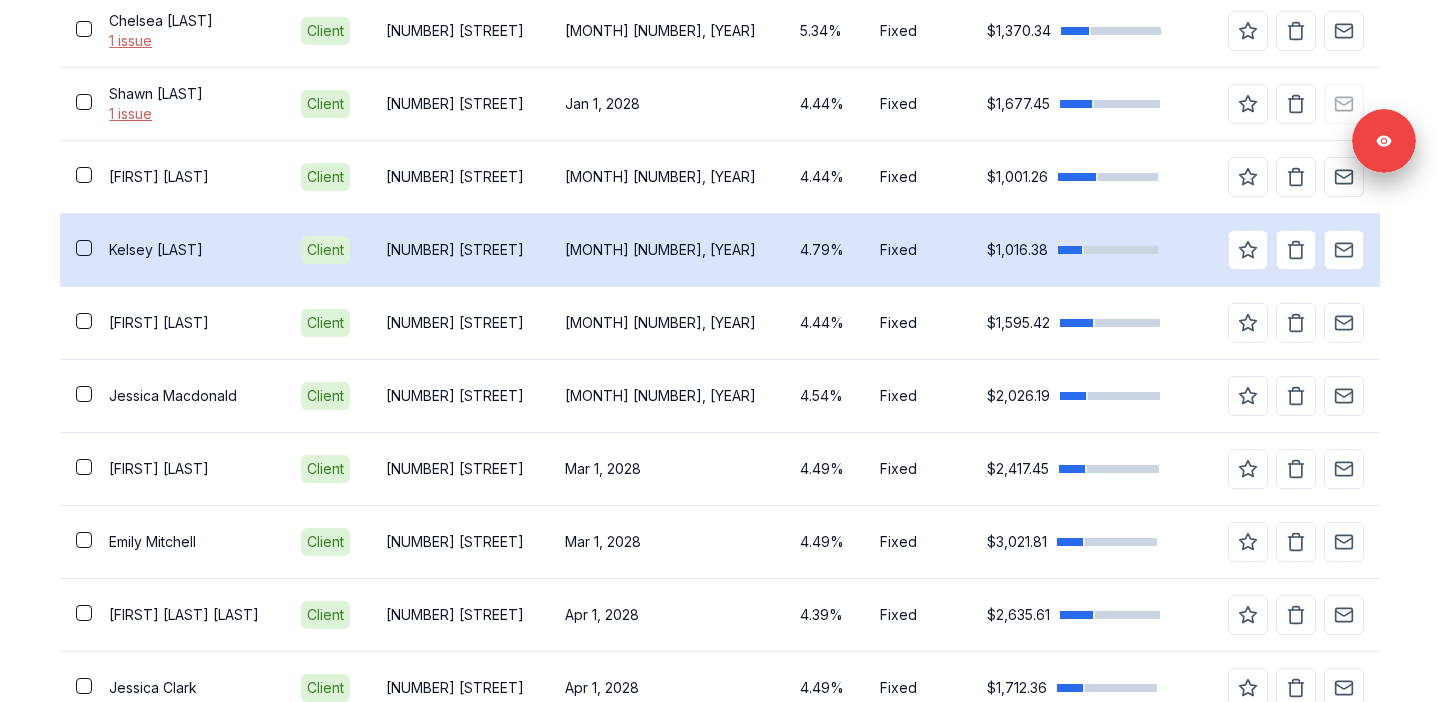 click on "[FIRST] [LAST]" at bounding box center [189, 250] 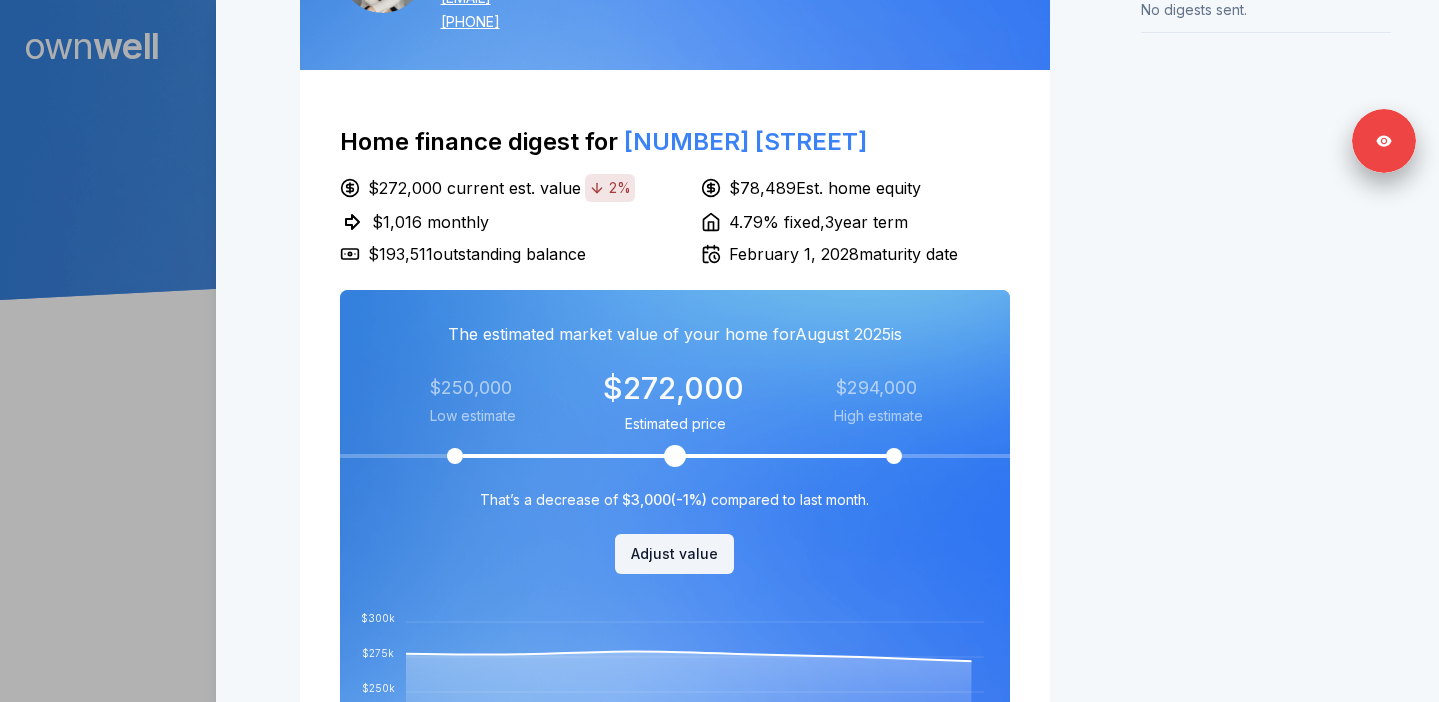 scroll, scrollTop: 741, scrollLeft: 0, axis: vertical 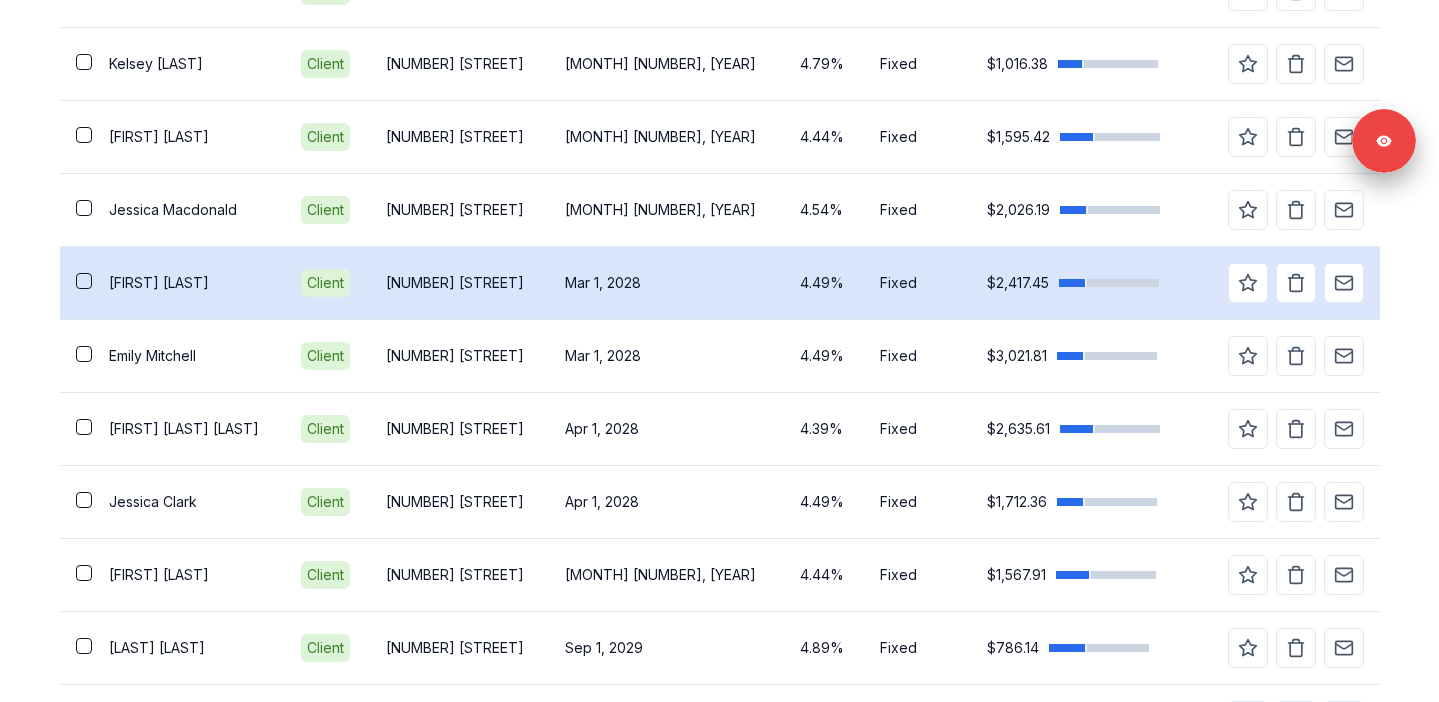 click on "[FIRST] [LAST]" at bounding box center (189, 283) 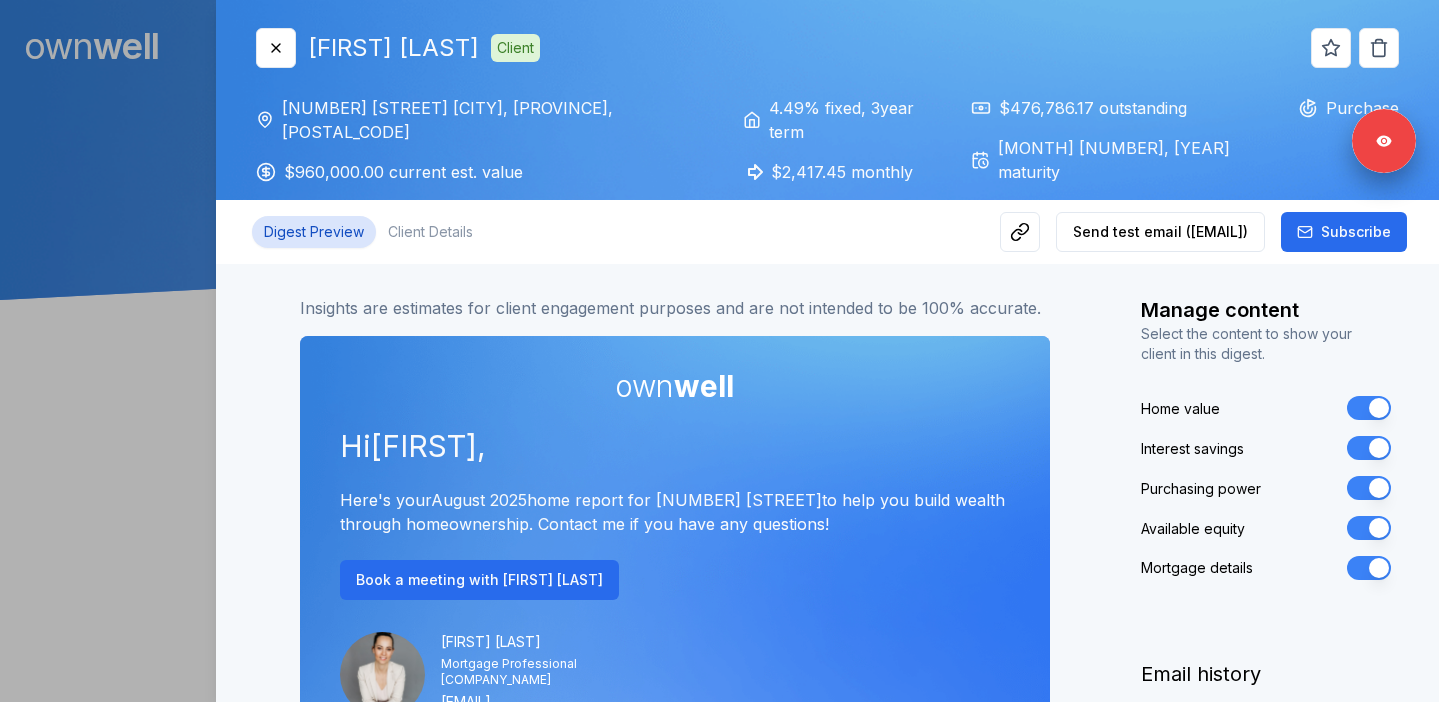 scroll, scrollTop: 0, scrollLeft: 0, axis: both 